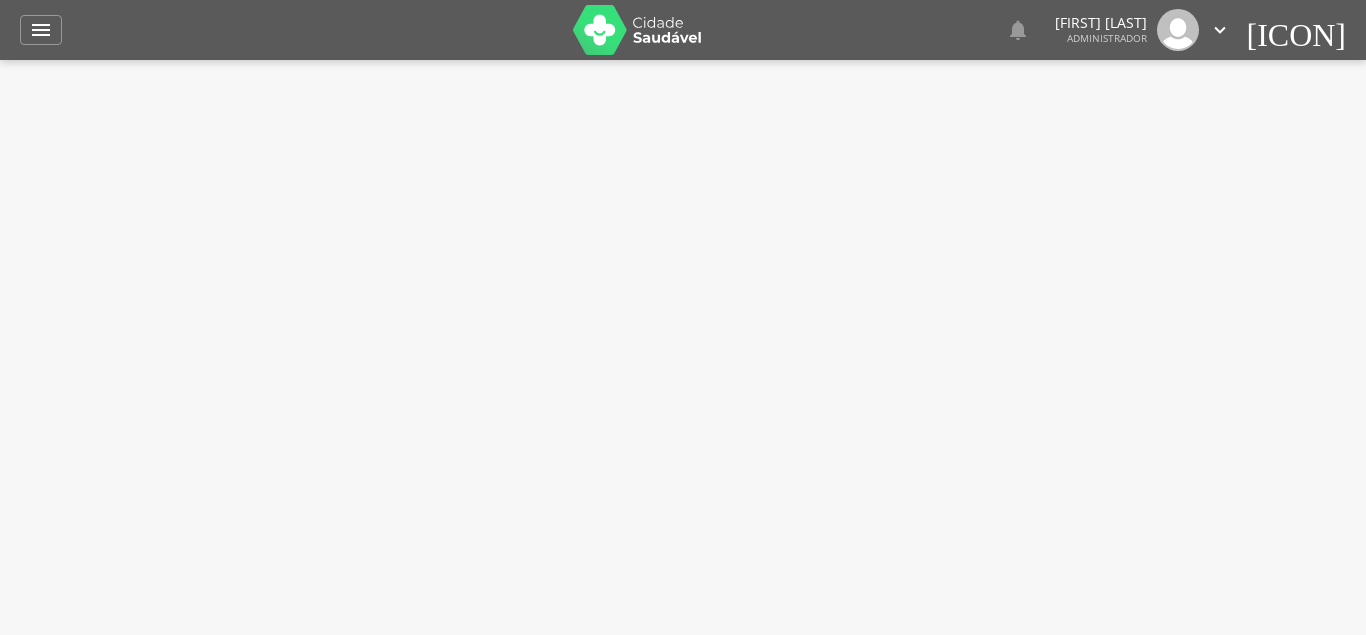 scroll, scrollTop: 0, scrollLeft: 0, axis: both 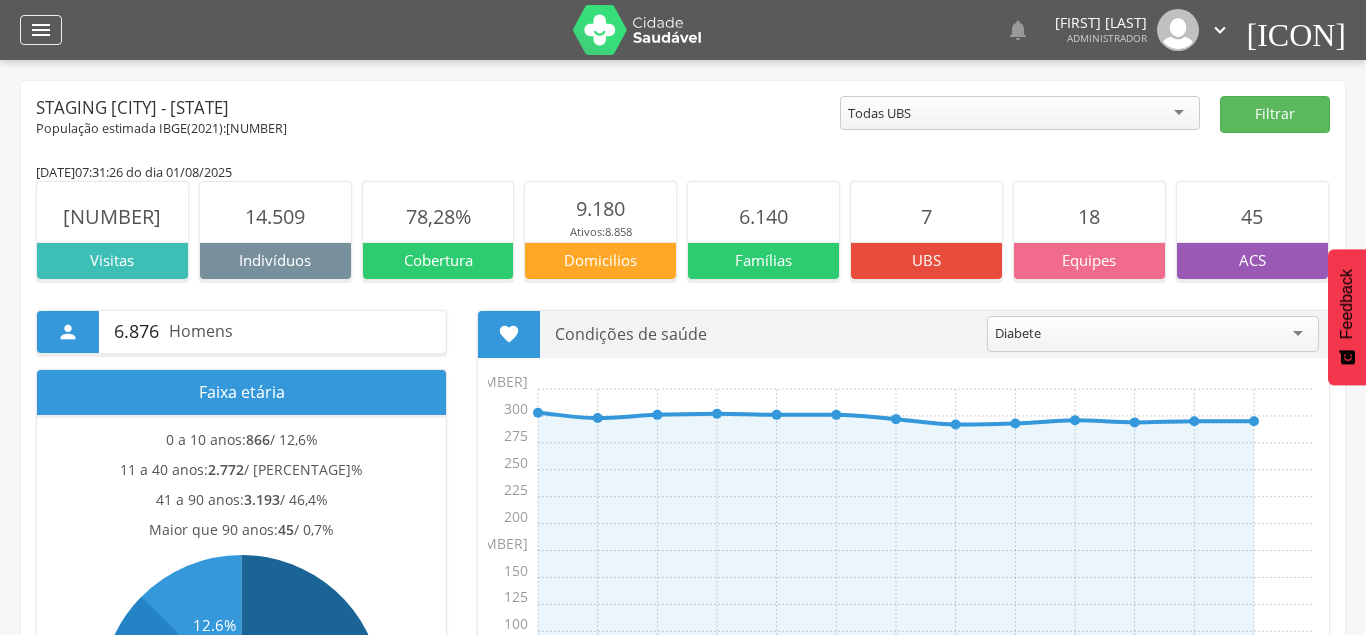 click on "" at bounding box center [41, 30] 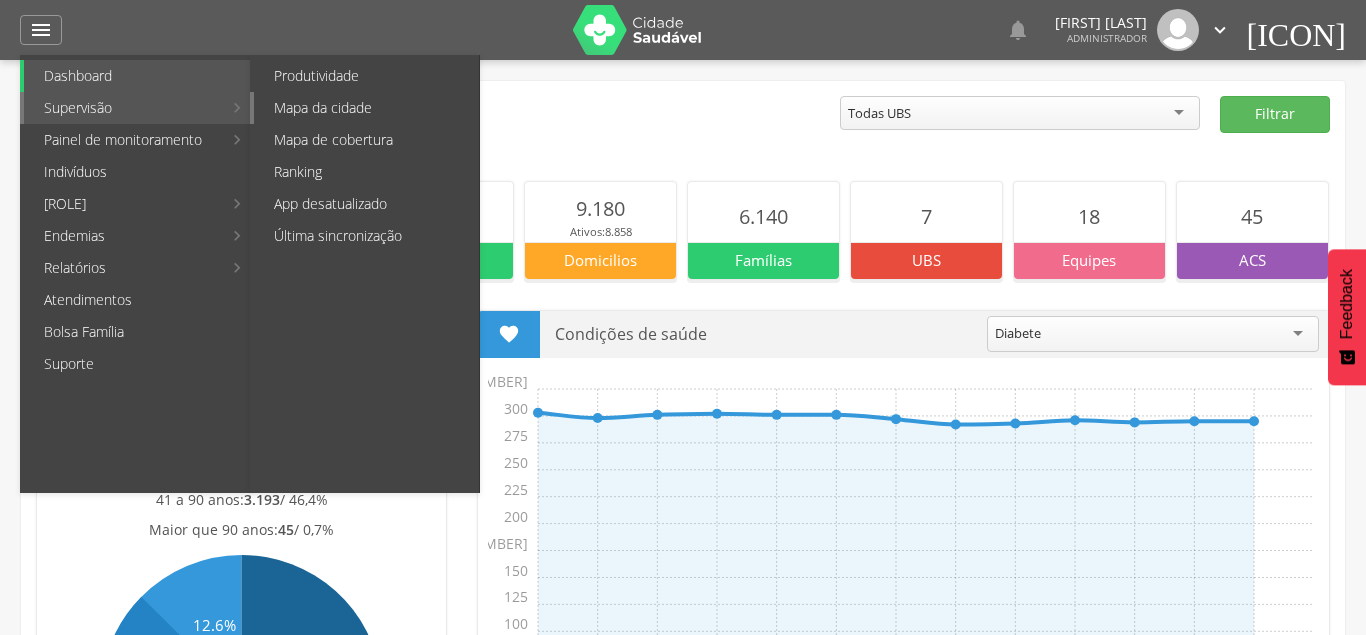 click on "Mapa da cidade" at bounding box center [366, 108] 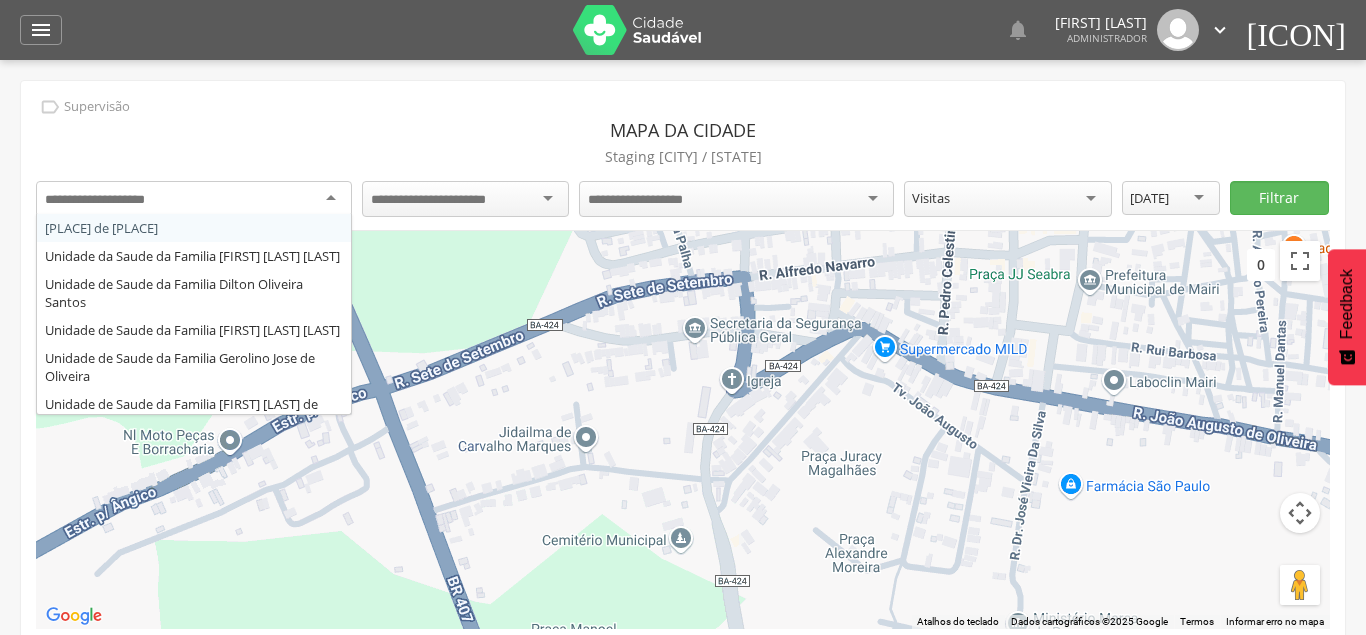 click at bounding box center [194, 199] 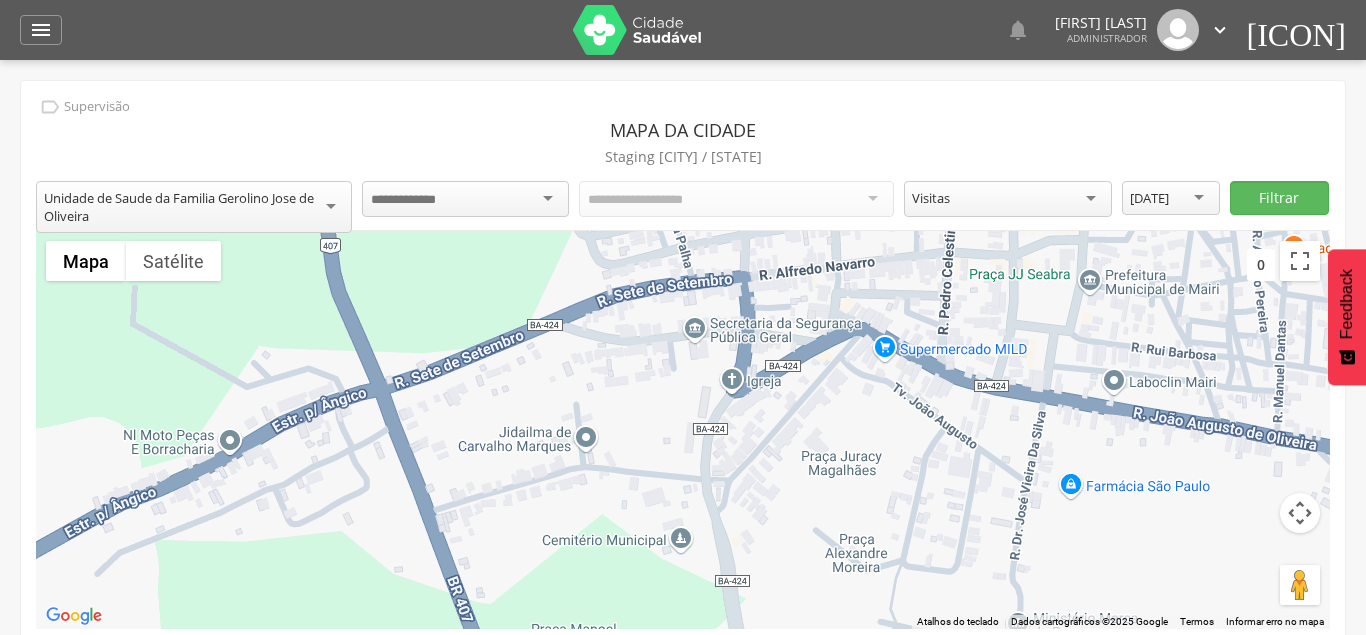 click on "**********" at bounding box center [683, 370] 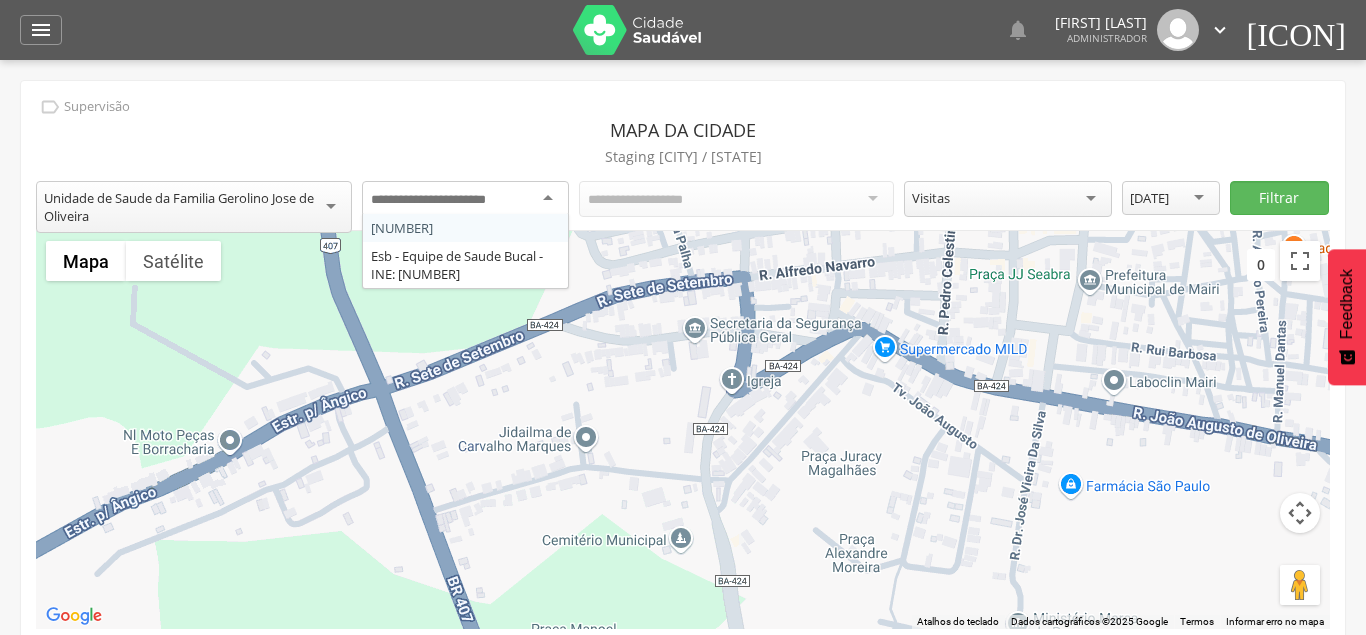 click at bounding box center (445, 200) 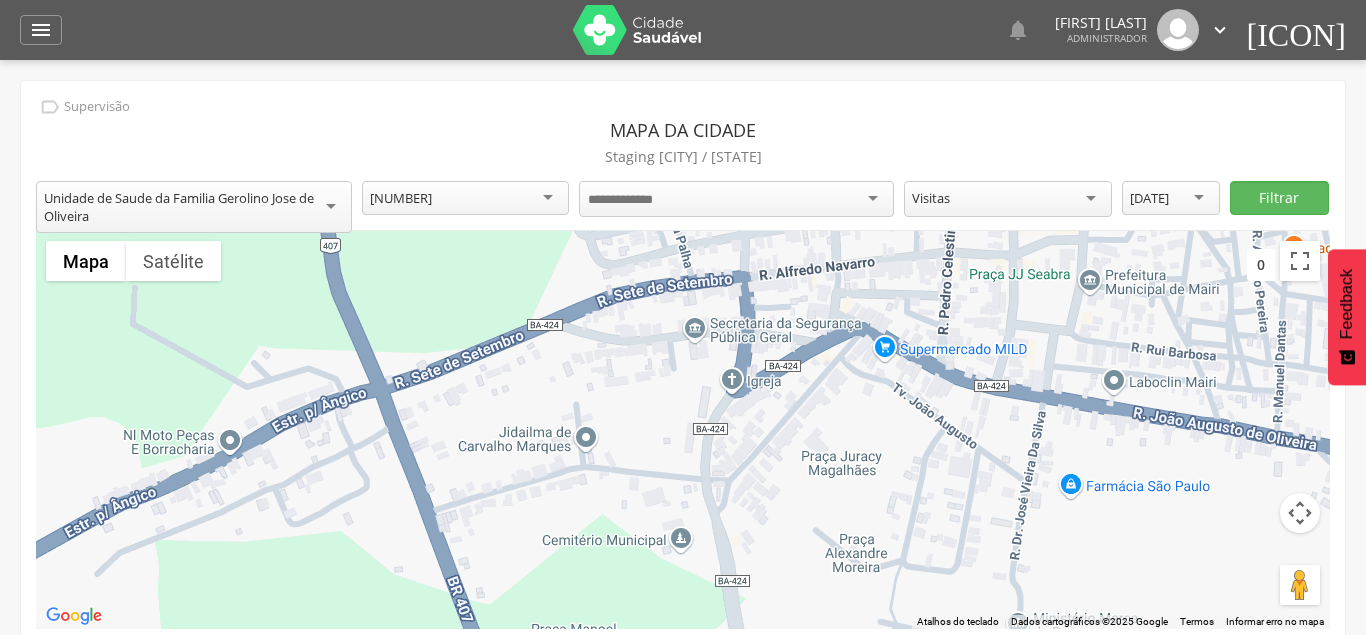 click on "**********" at bounding box center [683, 370] 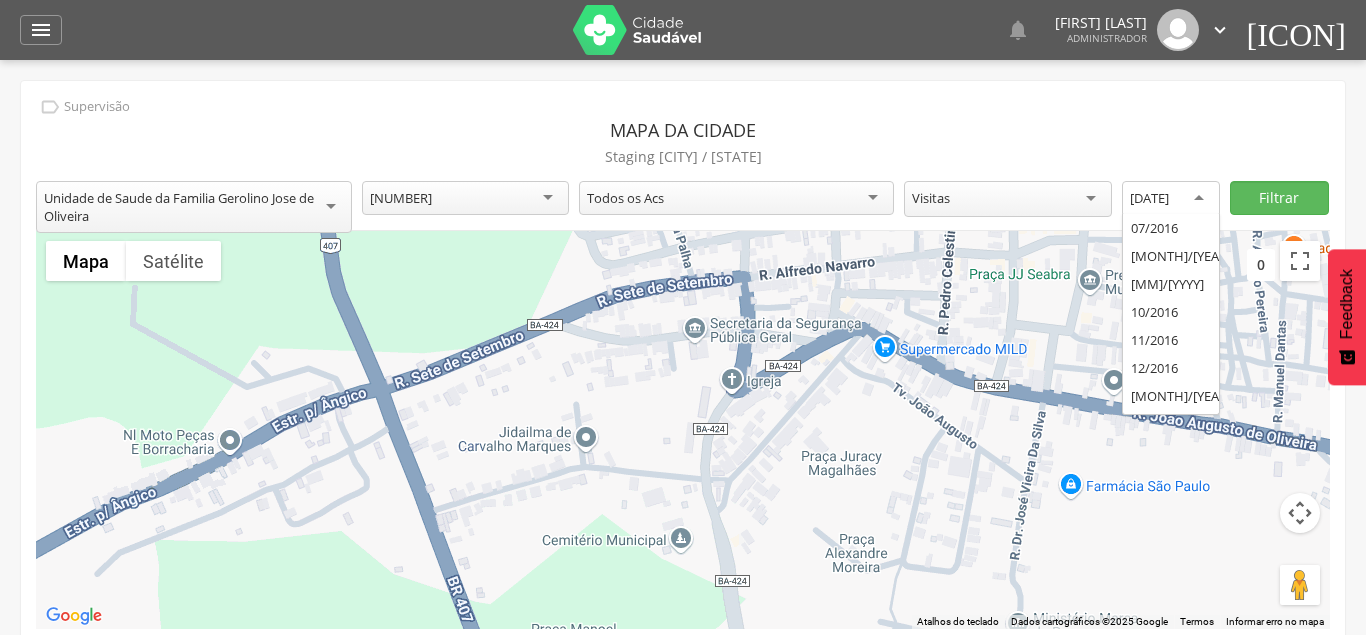 scroll, scrollTop: 2880, scrollLeft: 0, axis: vertical 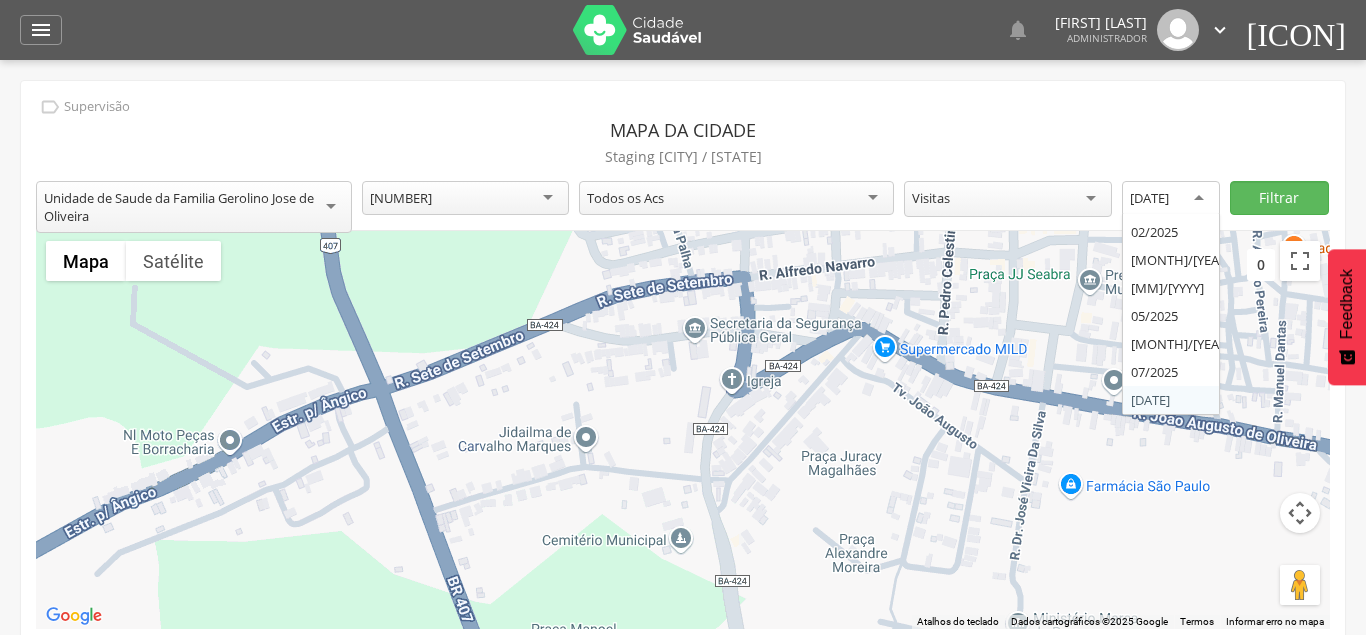 click on "[DATE]" at bounding box center [1149, 198] 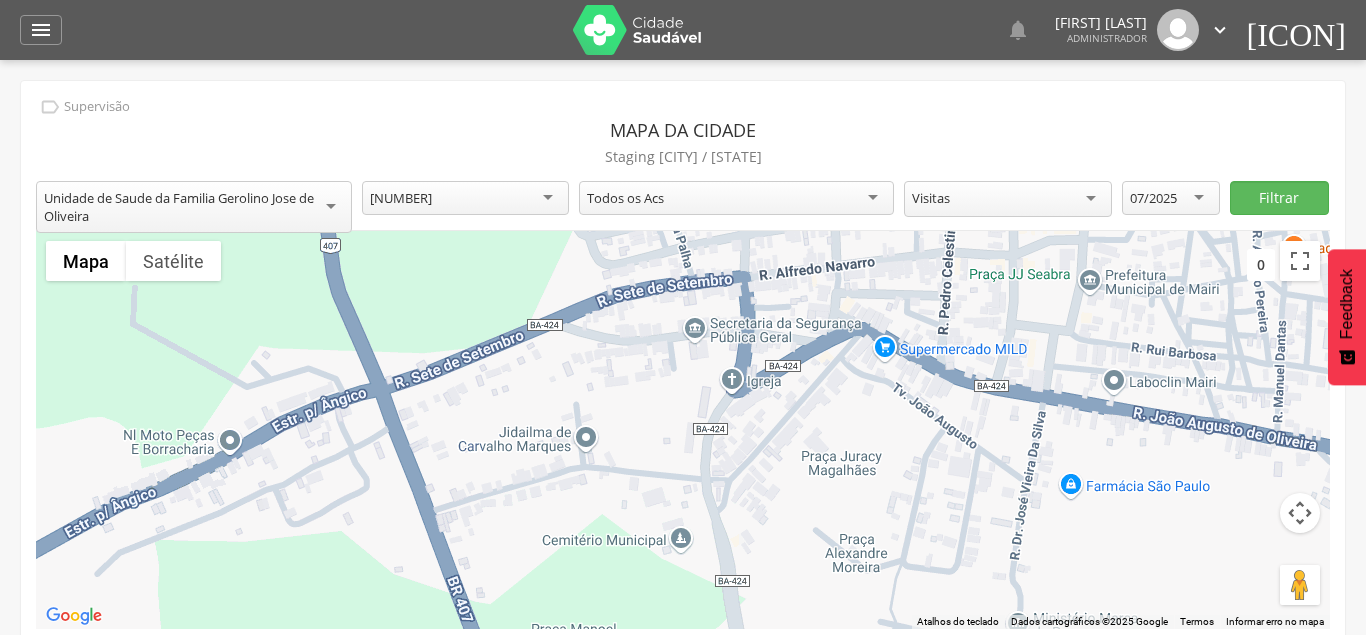 click on "**********" at bounding box center (683, 370) 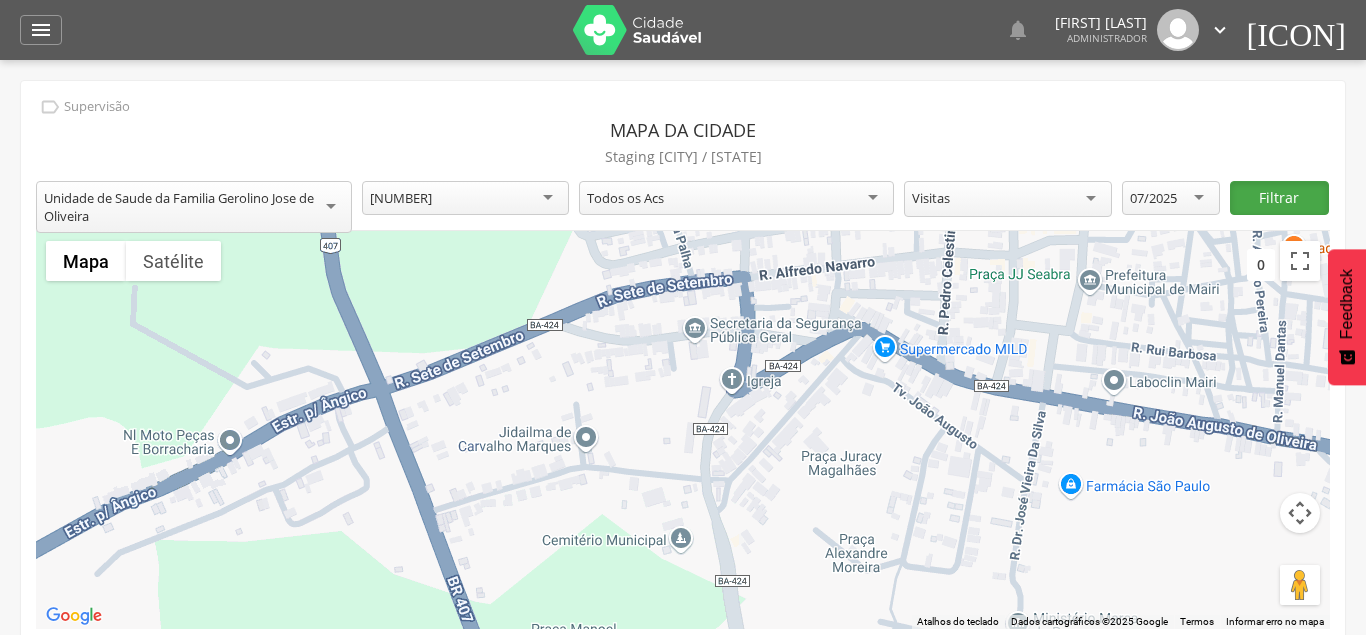 click on "Filtrar" at bounding box center (1279, 198) 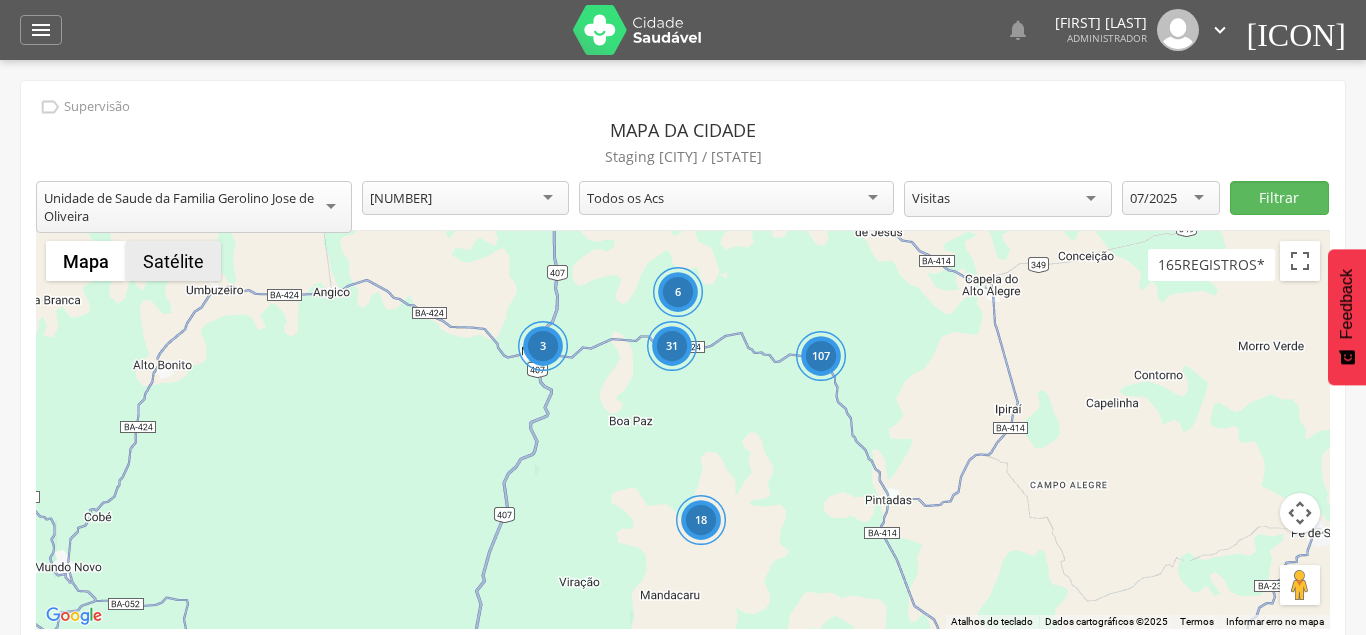 click on "Satélite" at bounding box center (173, 261) 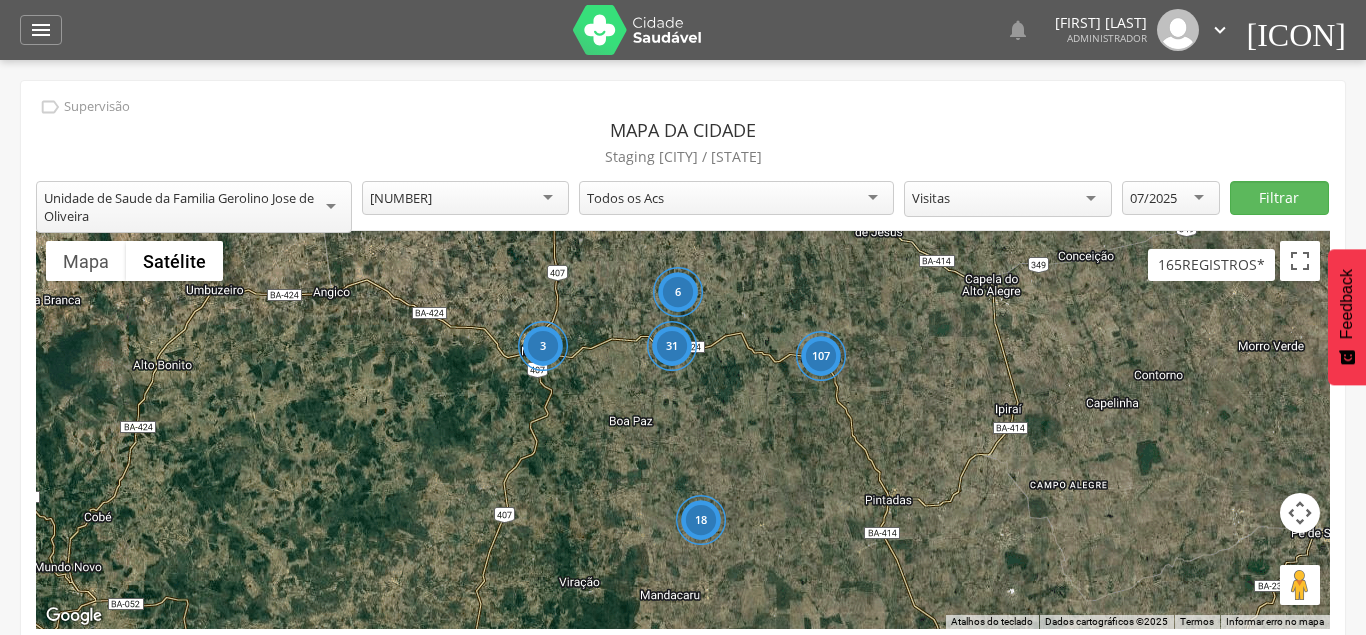 click on "107" at bounding box center (821, 357) 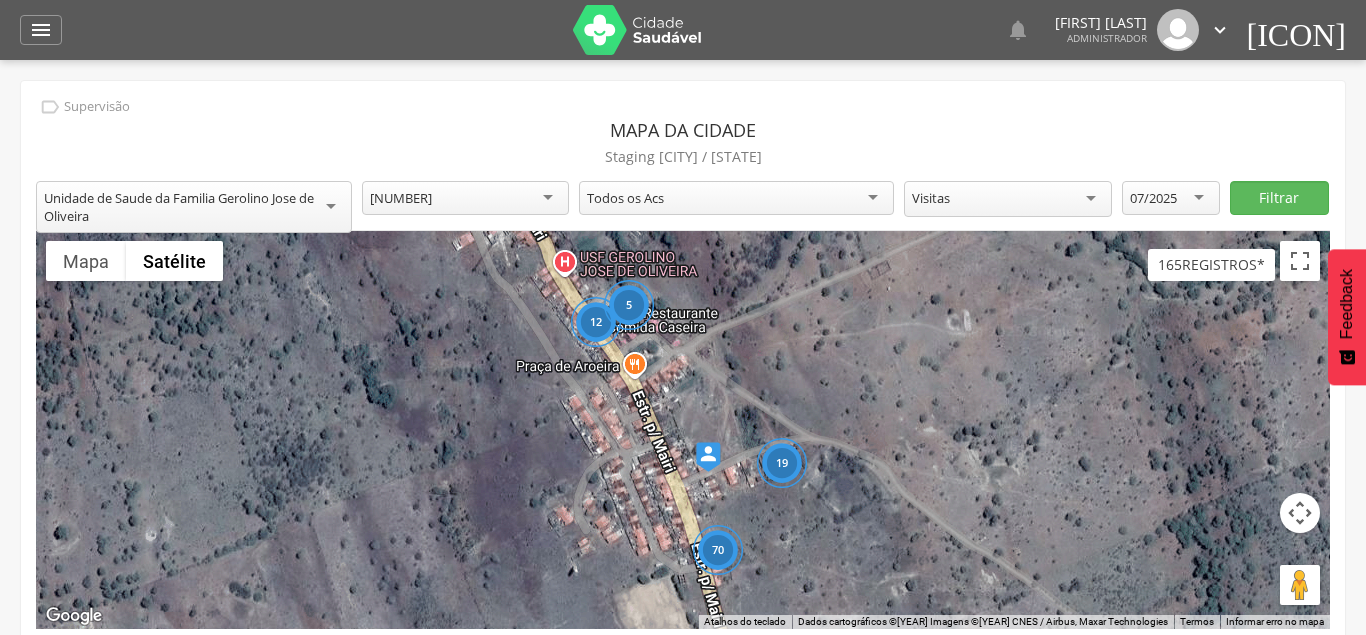click on "70" at bounding box center [718, 550] 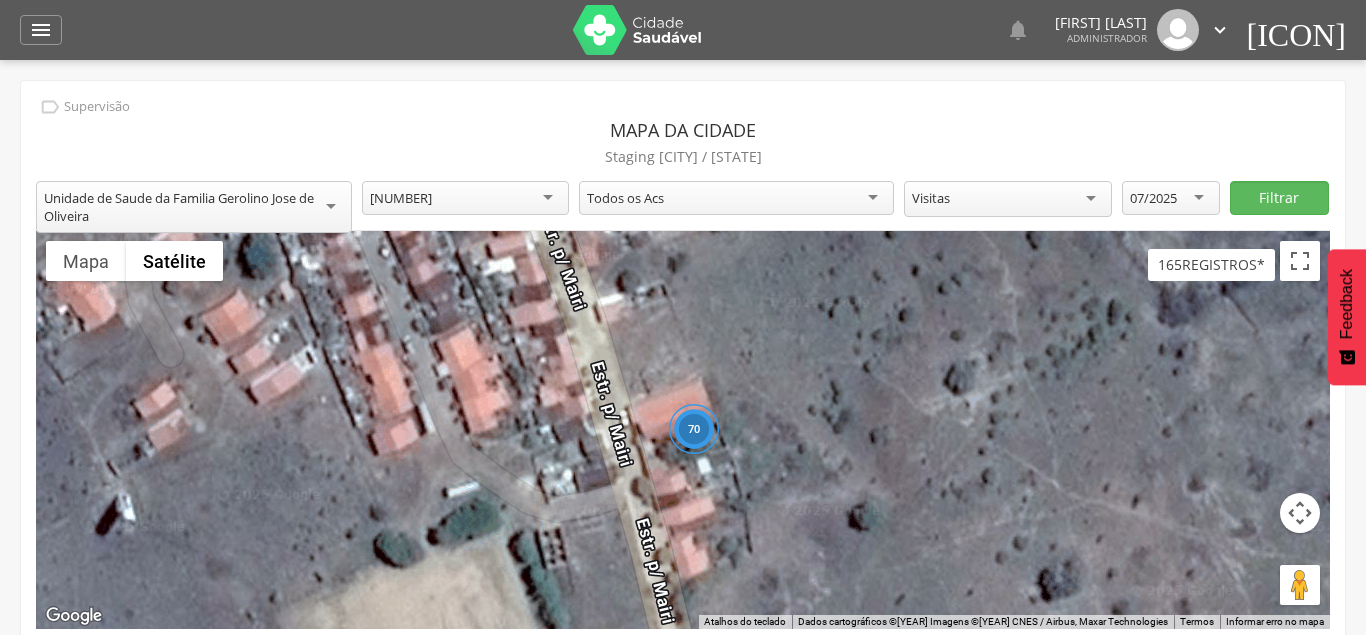 click on "70" at bounding box center [694, 430] 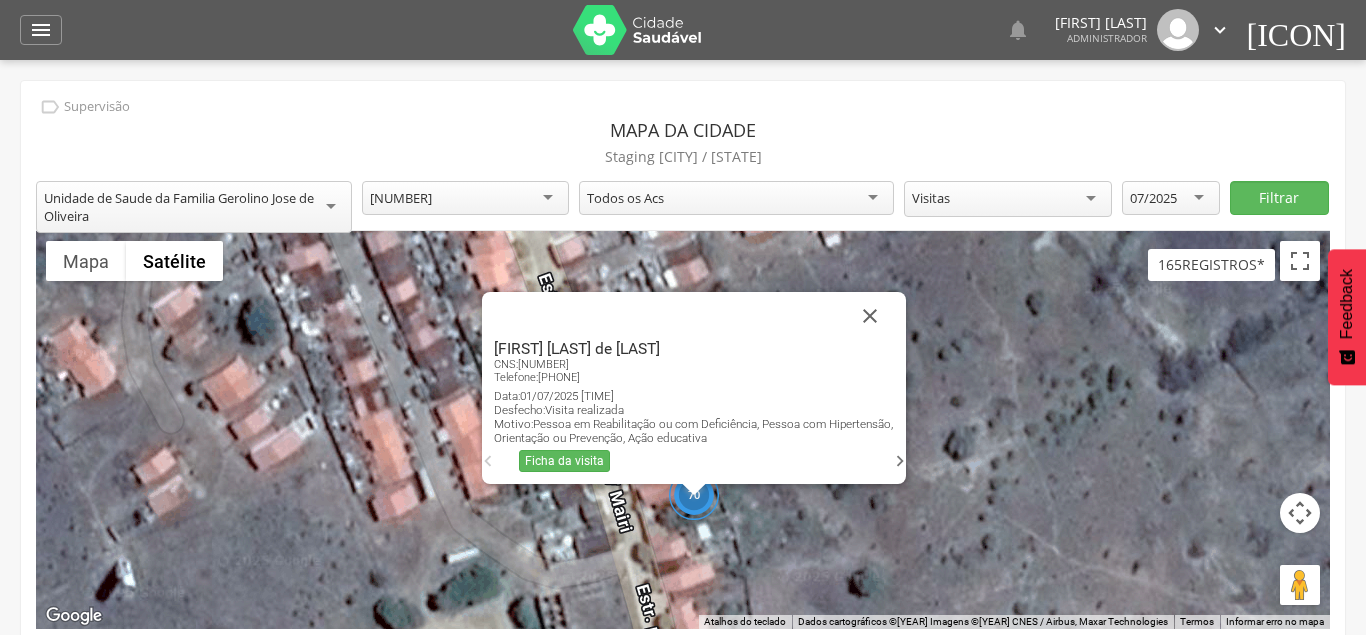 click on "Pessoa em Reabilitação ou com Deficiência, Pessoa com Hipertensão, Orientação ou Prevenção, Ação educativa" at bounding box center [693, 431] 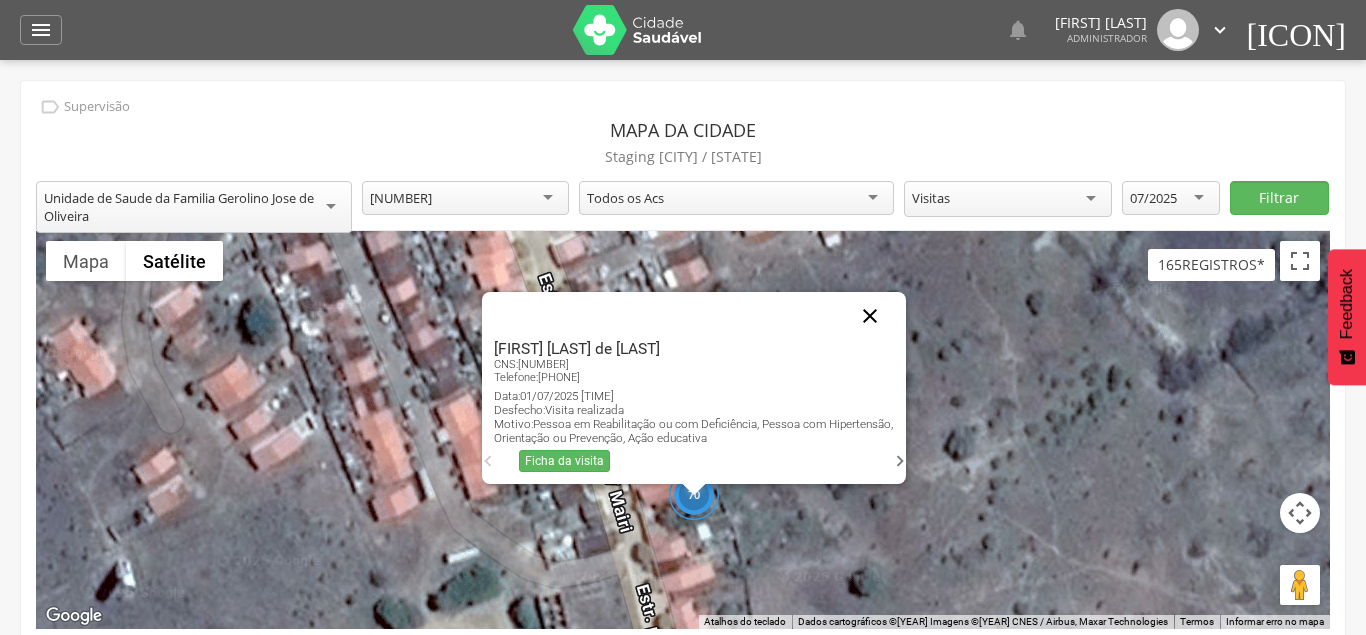 click at bounding box center [870, 316] 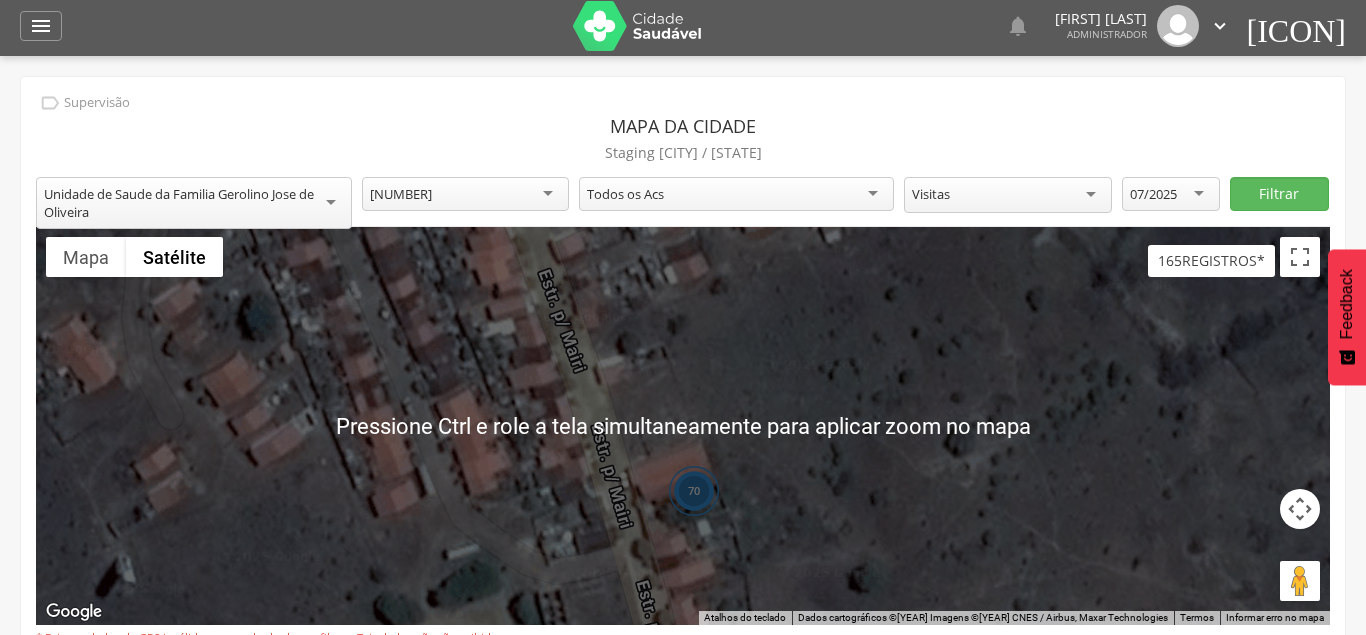 scroll, scrollTop: 0, scrollLeft: 0, axis: both 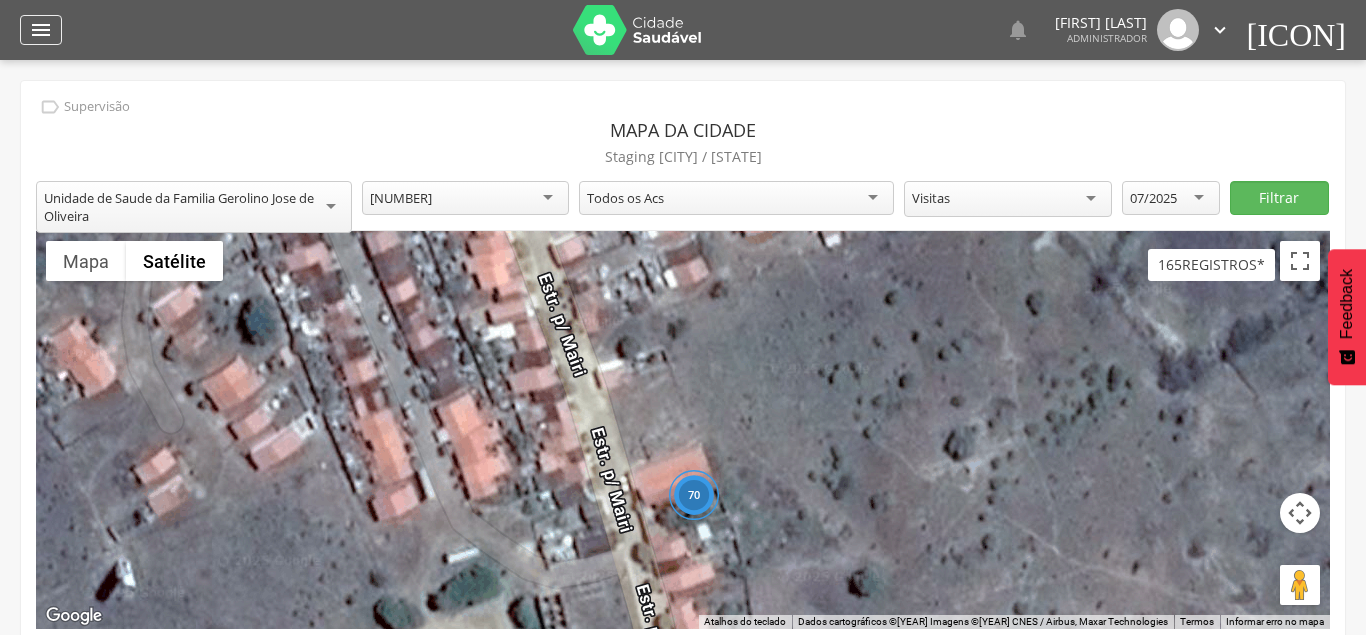 click on "" at bounding box center [41, 30] 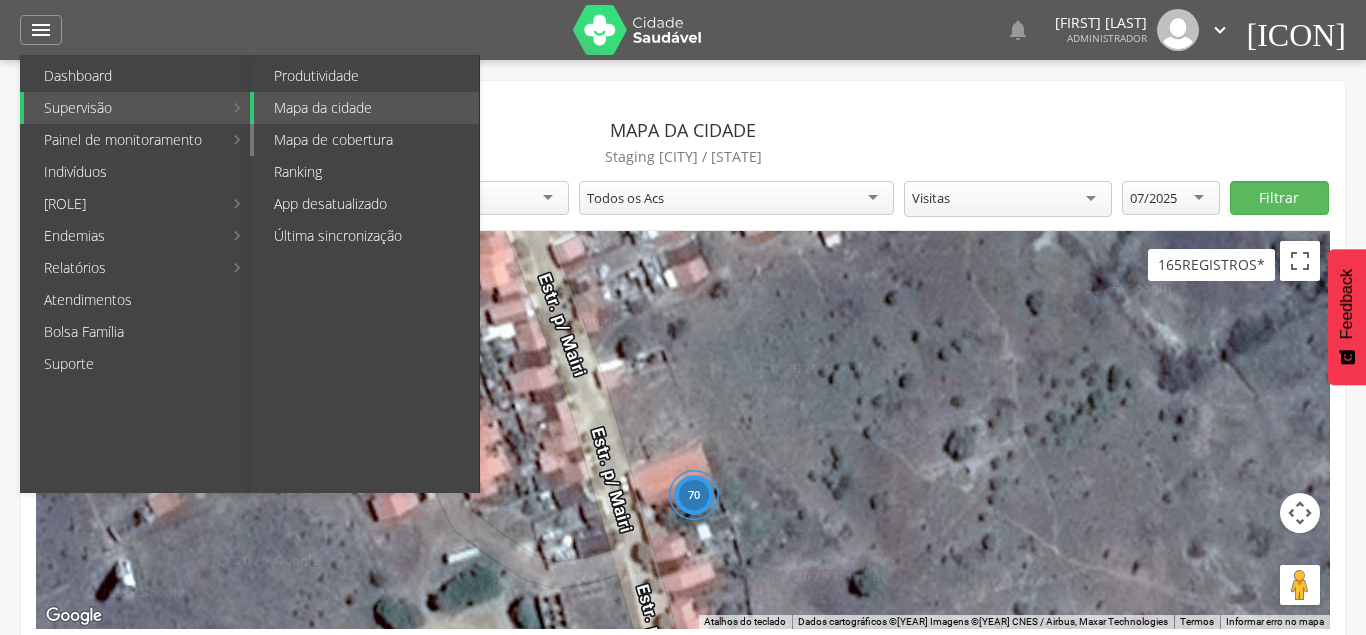 click on "Mapa de cobertura" at bounding box center [366, 140] 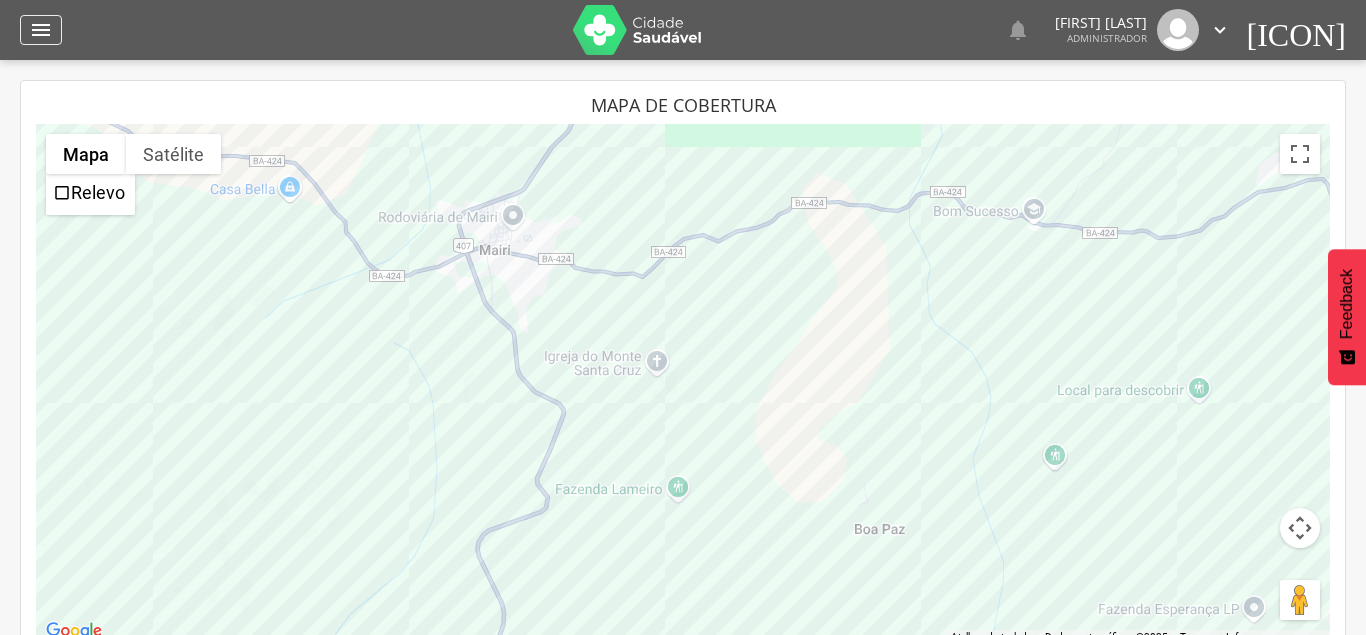 click on "" at bounding box center (41, 30) 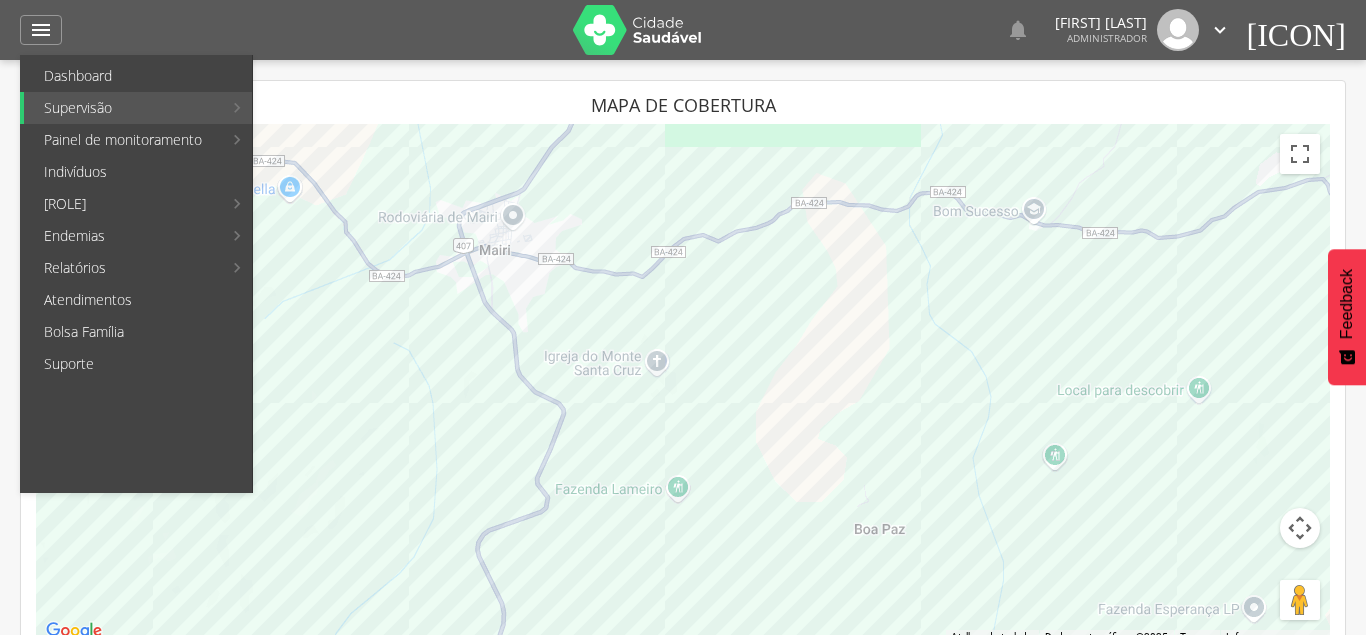 click on "**********" at bounding box center [683, 377] 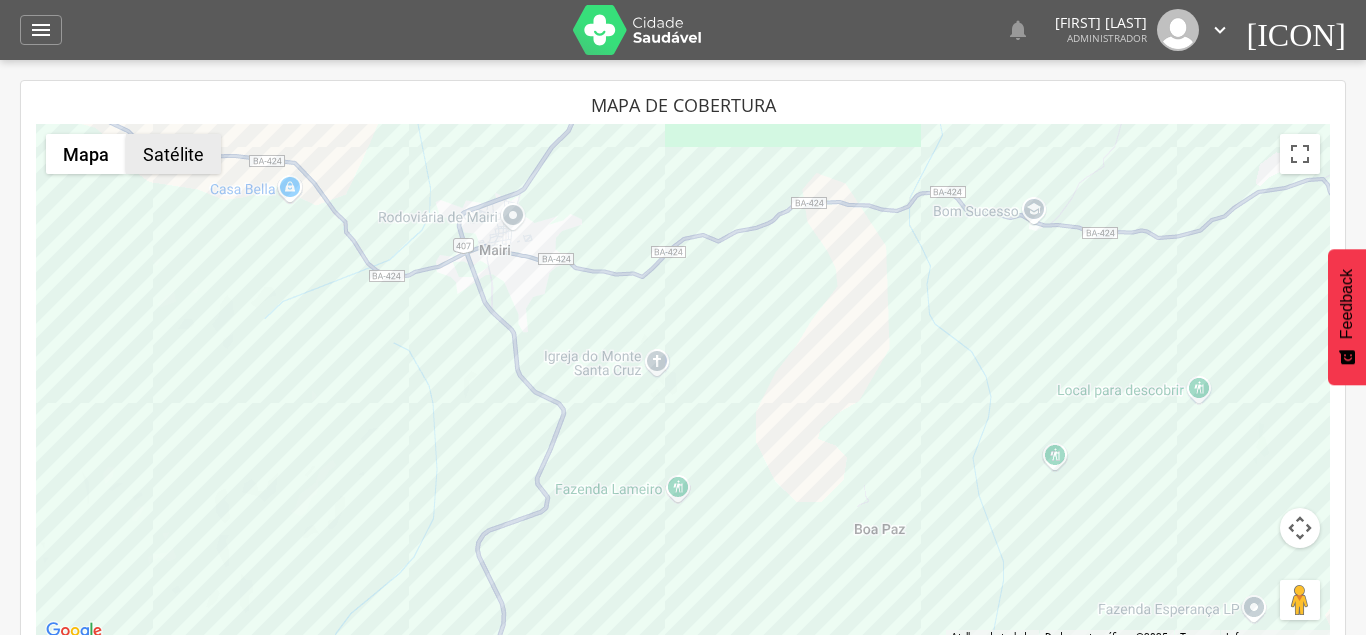 click on "Satélite" at bounding box center (173, 154) 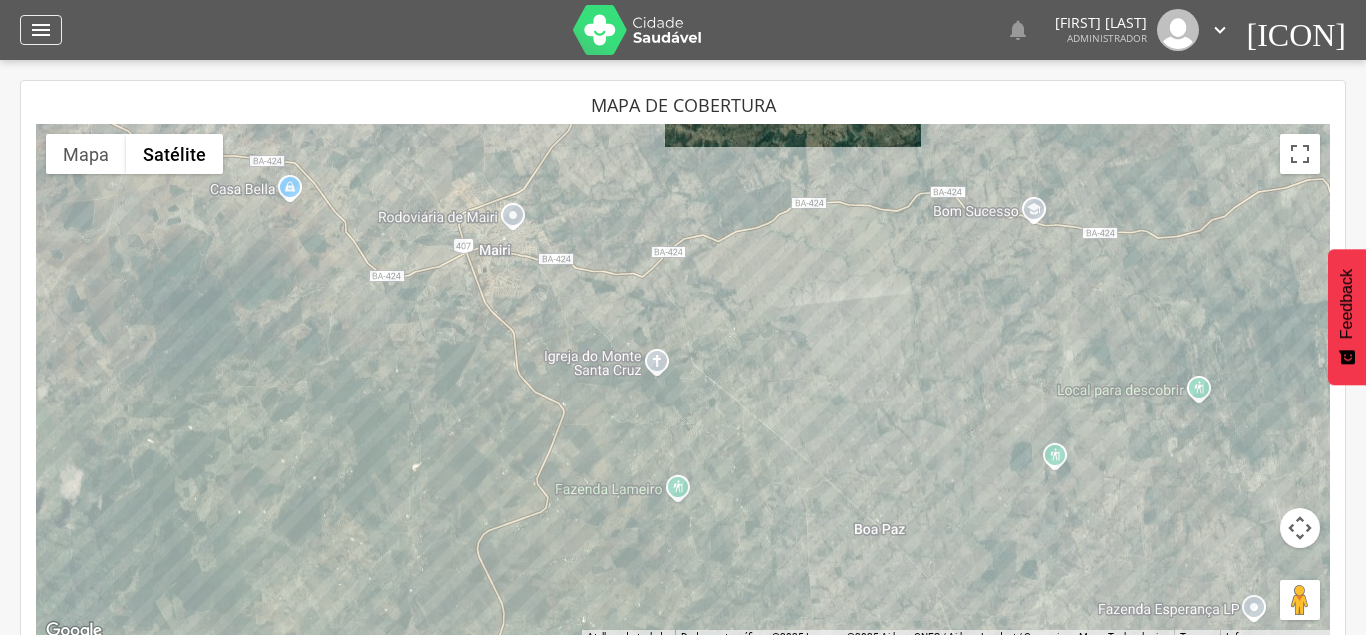 click on "" at bounding box center [41, 30] 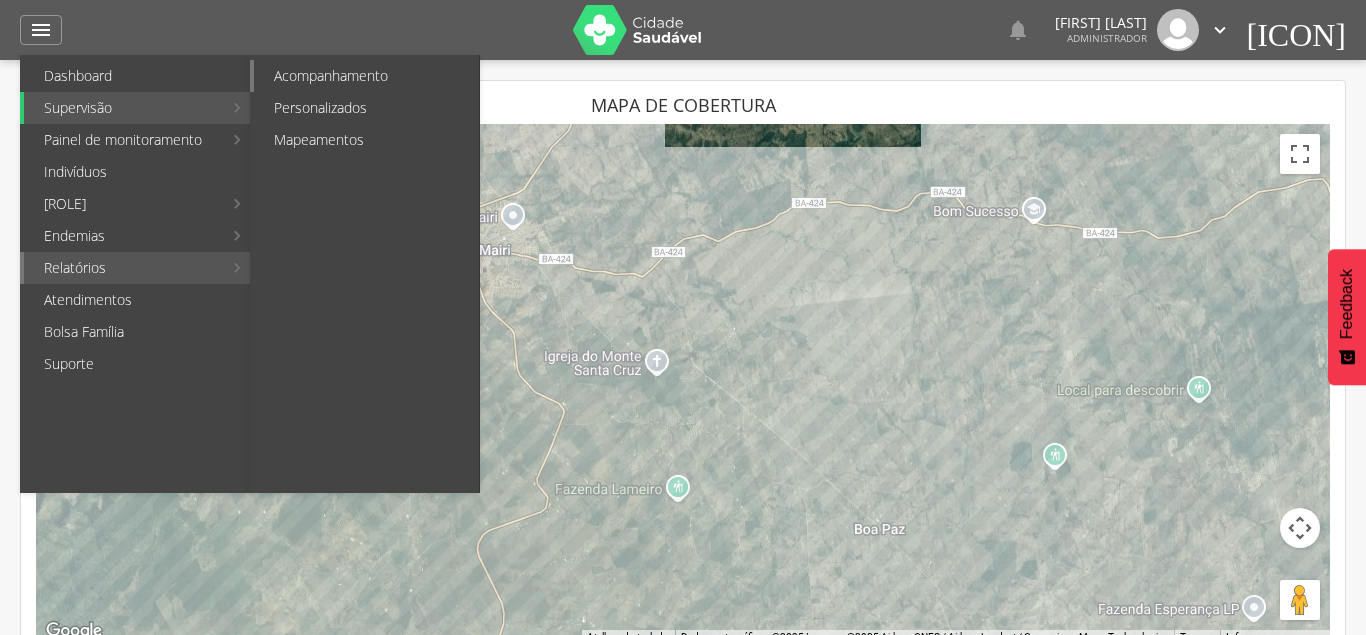 click on "Acompanhamento" at bounding box center [366, 76] 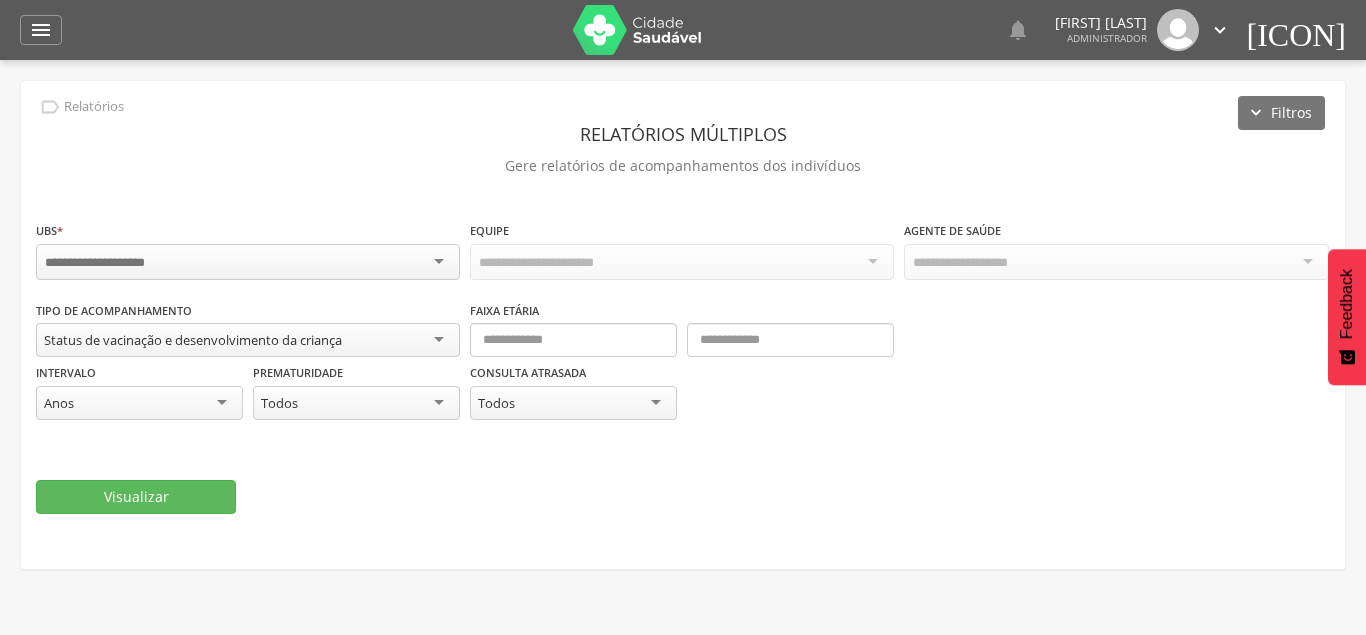 click at bounding box center [248, 262] 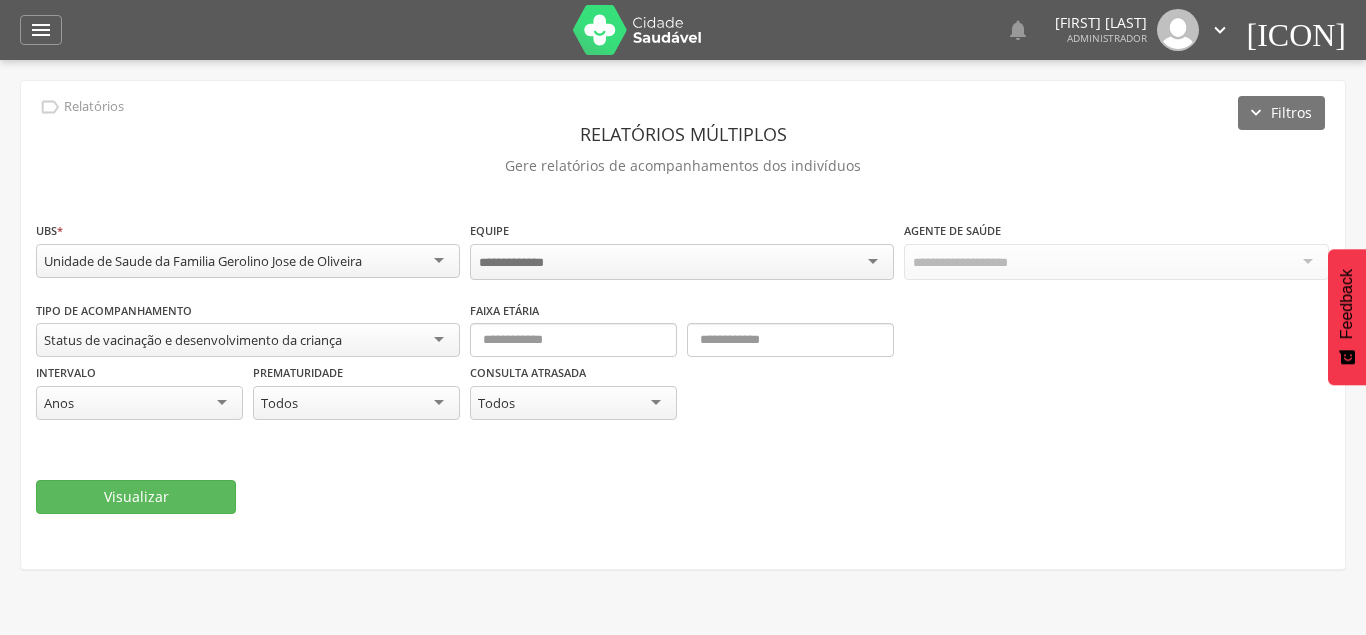 click on "Unidade de Saude da Familia Gerolino Jose de Oliveira Posto de Saude de Alagoinhas Unidade de Saude da Familia Dilton Oliveira Santos Unidade de Saude da Familia Enesia Fernandes dos Santos Unidade de Saude da Familia Gerolino Jose de Oliveira Unidade de Saude da Familia Jonathas Laurentino de Santana Unidade de Saude da Familia Mourival Ferreira Lima" at bounding box center (683, 367) 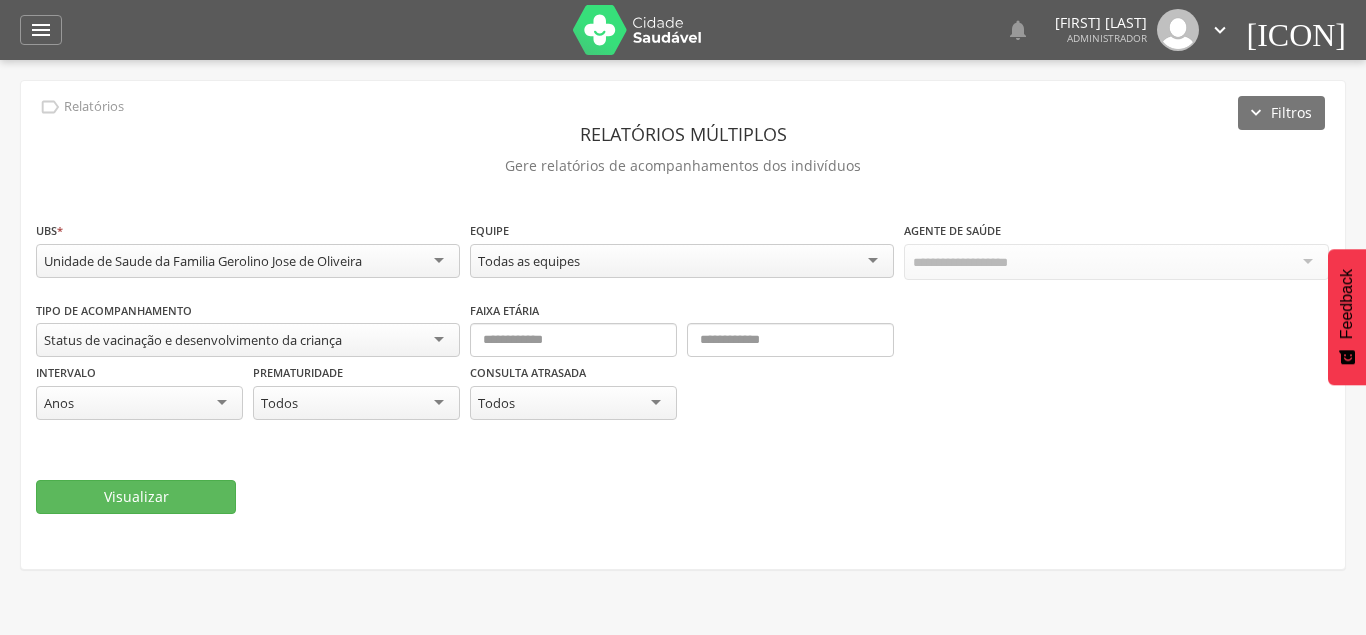 scroll, scrollTop: 0, scrollLeft: 0, axis: both 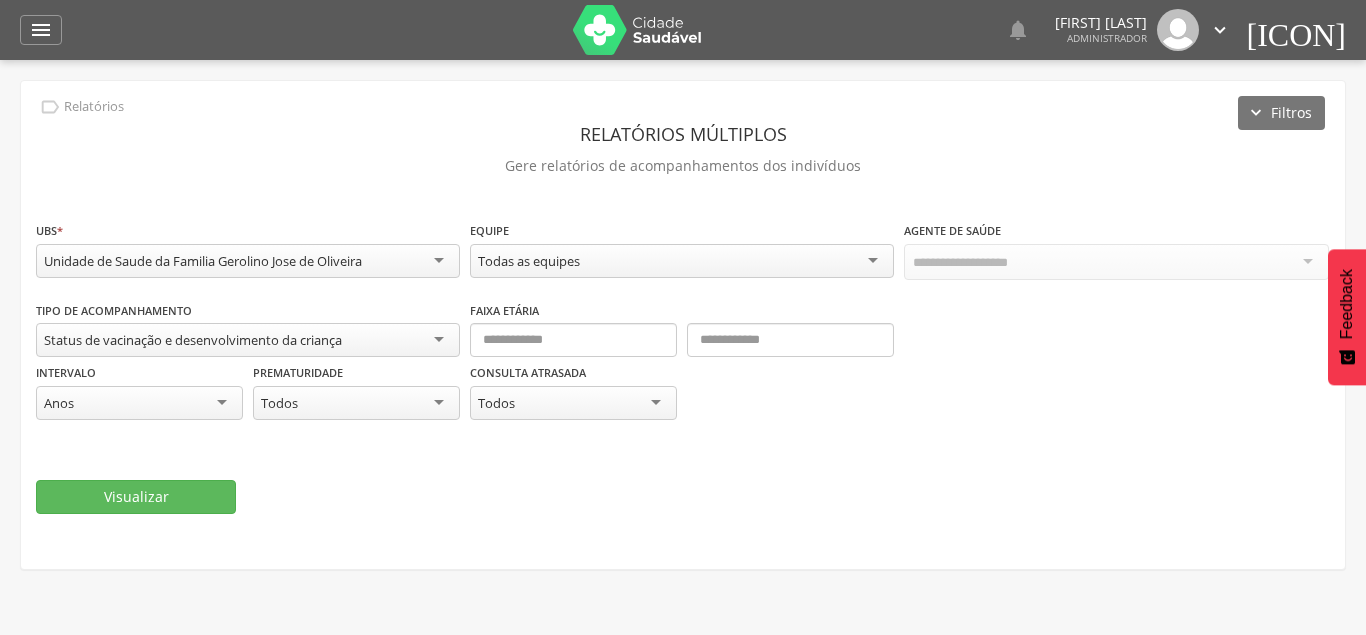 click on "Todas as equipes" at bounding box center [682, 261] 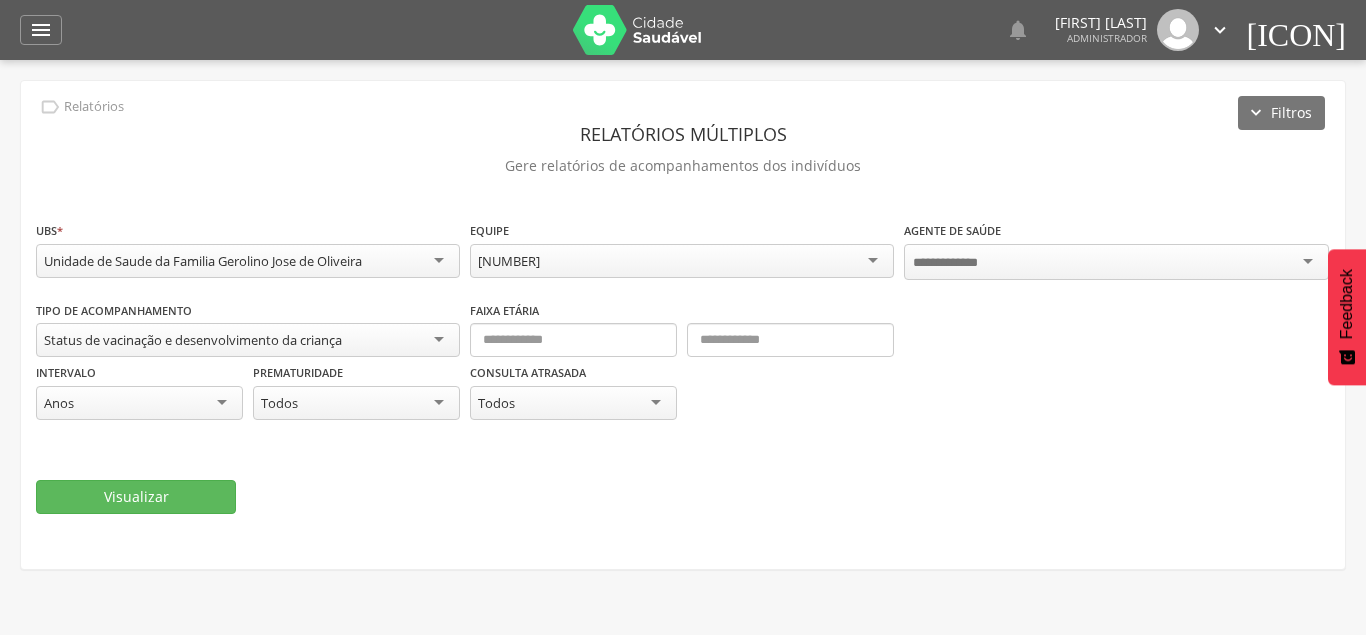 click on "**********" at bounding box center [683, 367] 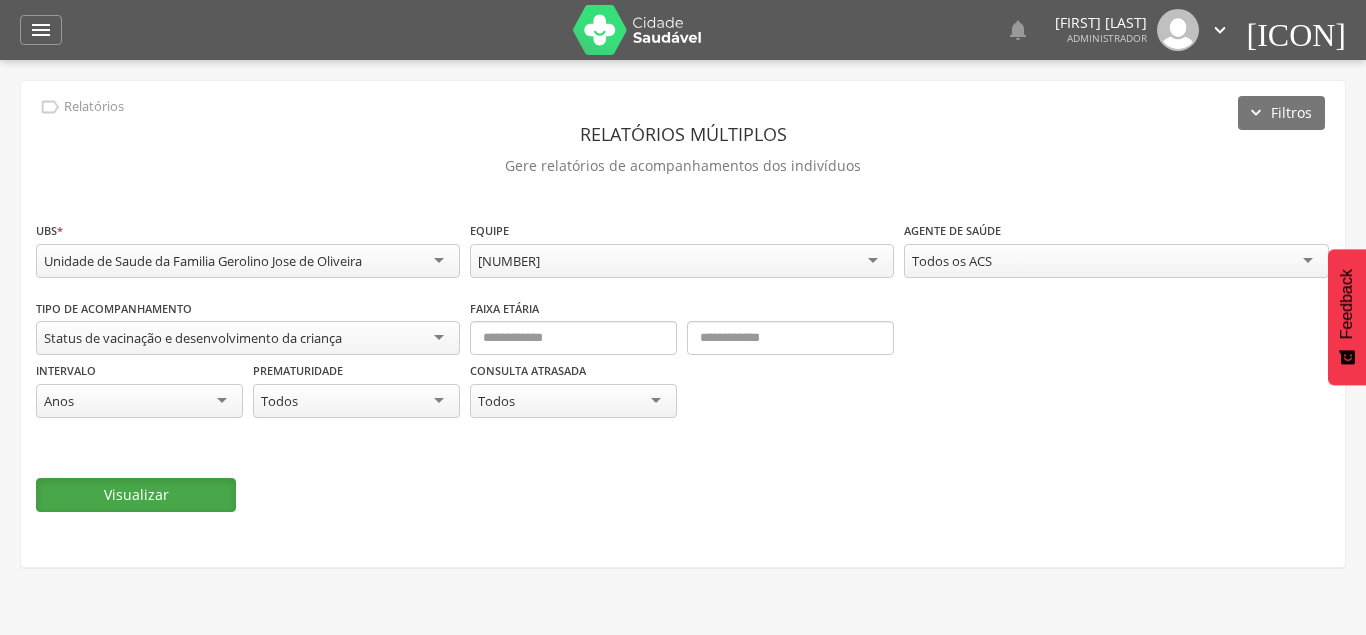 click on "Visualizar" at bounding box center [136, 495] 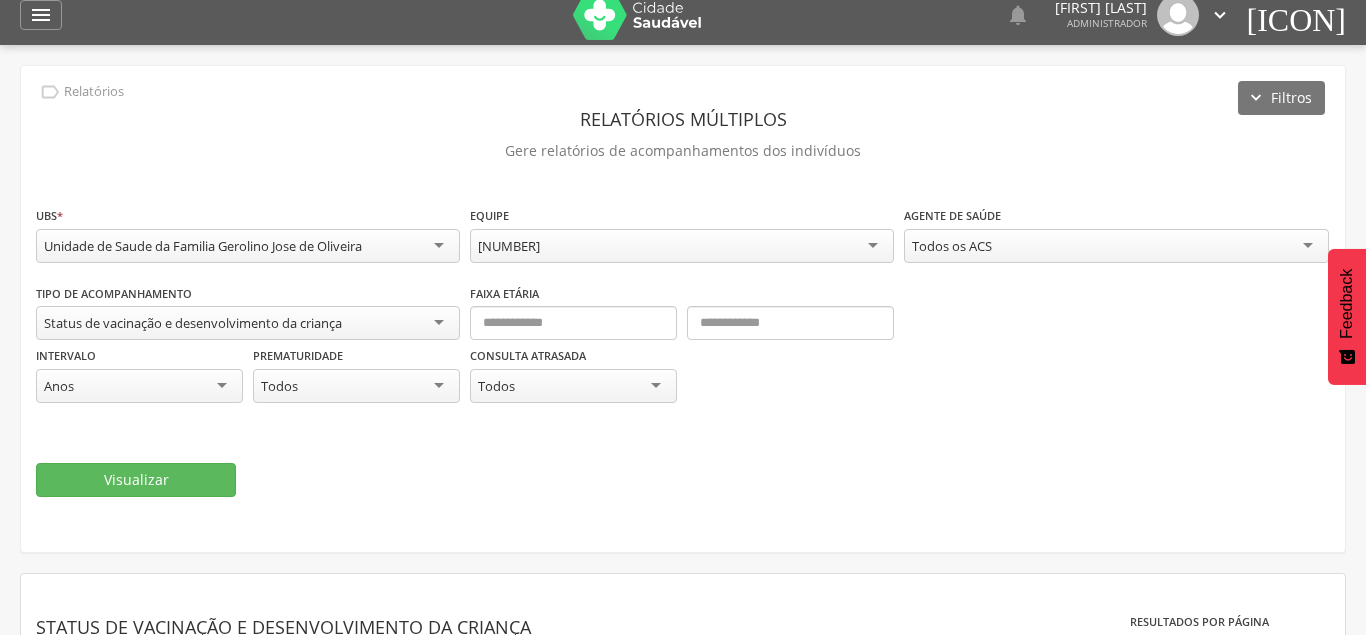 scroll, scrollTop: 13, scrollLeft: 0, axis: vertical 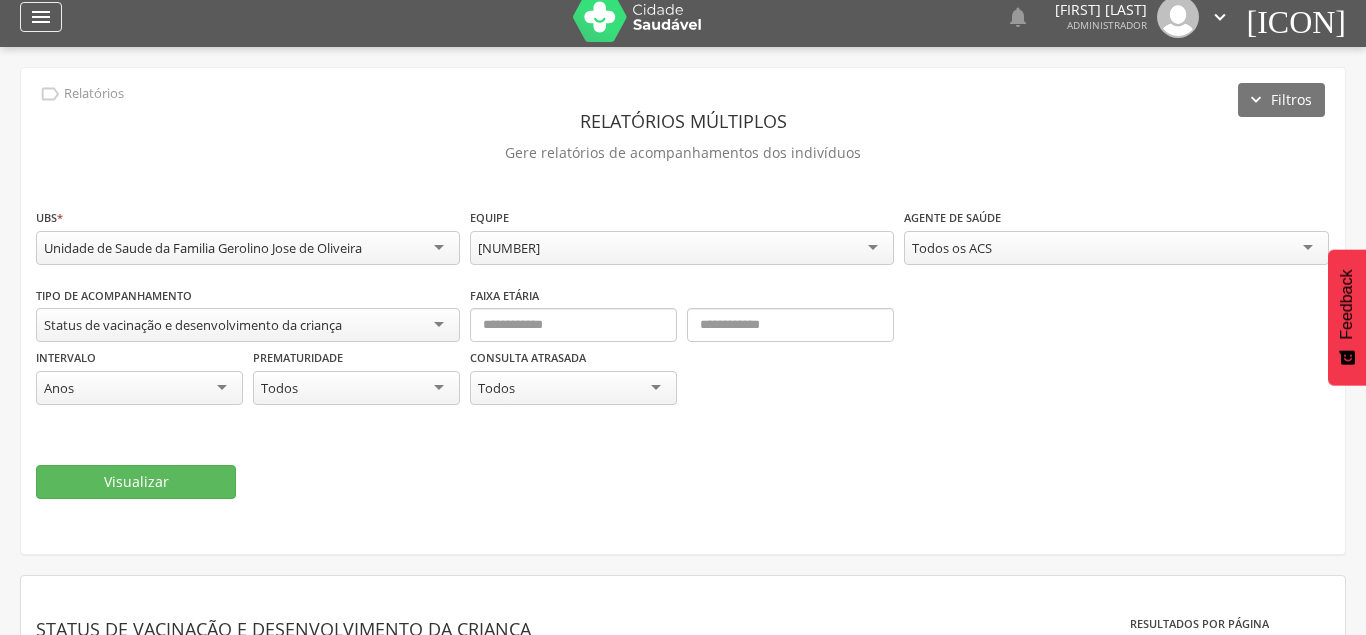 click on "" at bounding box center (41, 17) 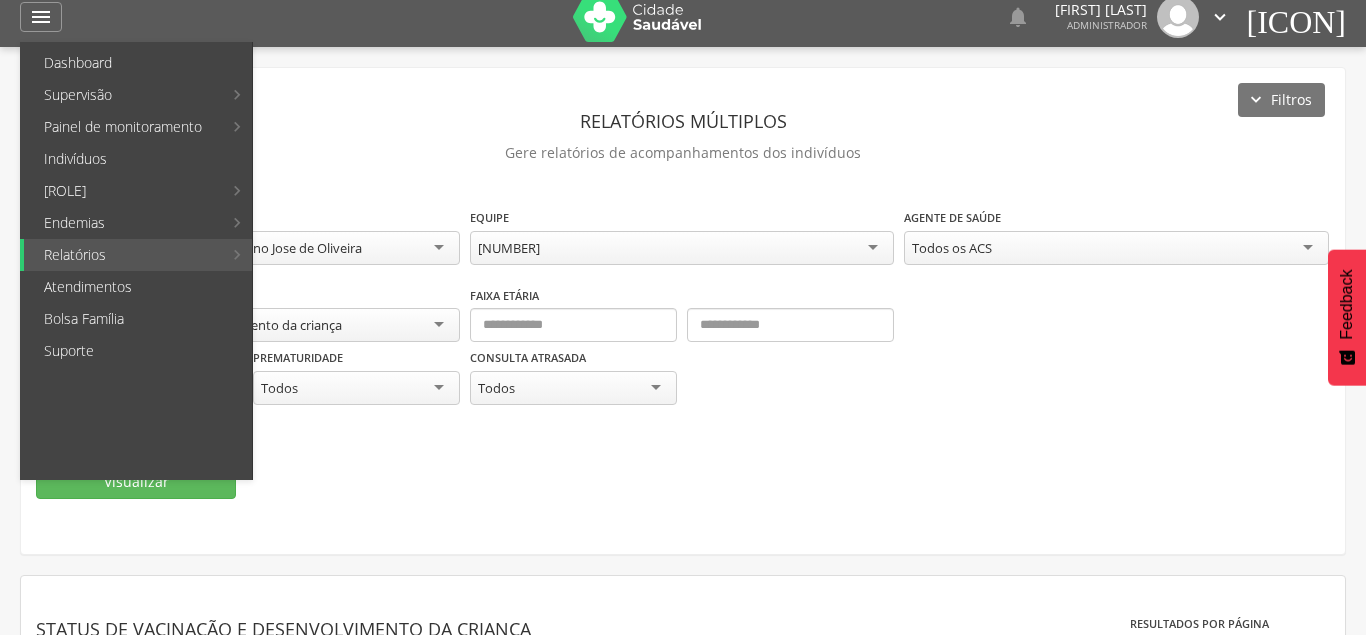 click on "[ICON]" at bounding box center [1296, 17] 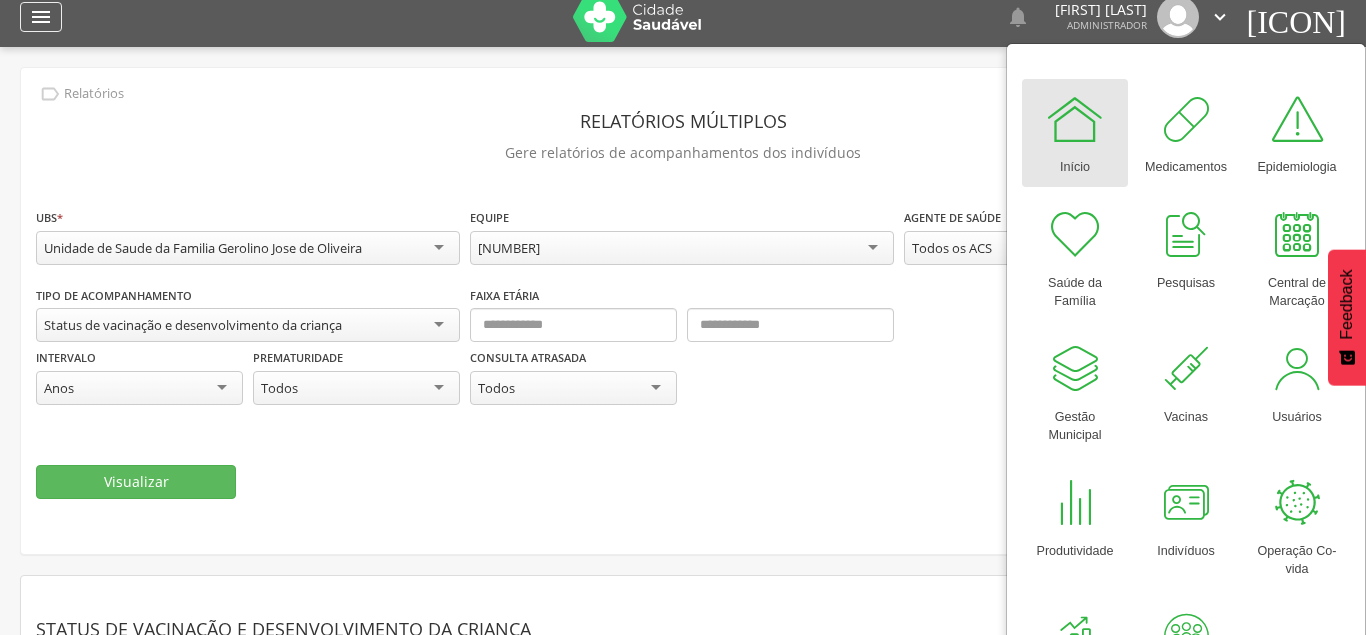 click on "" at bounding box center (41, 17) 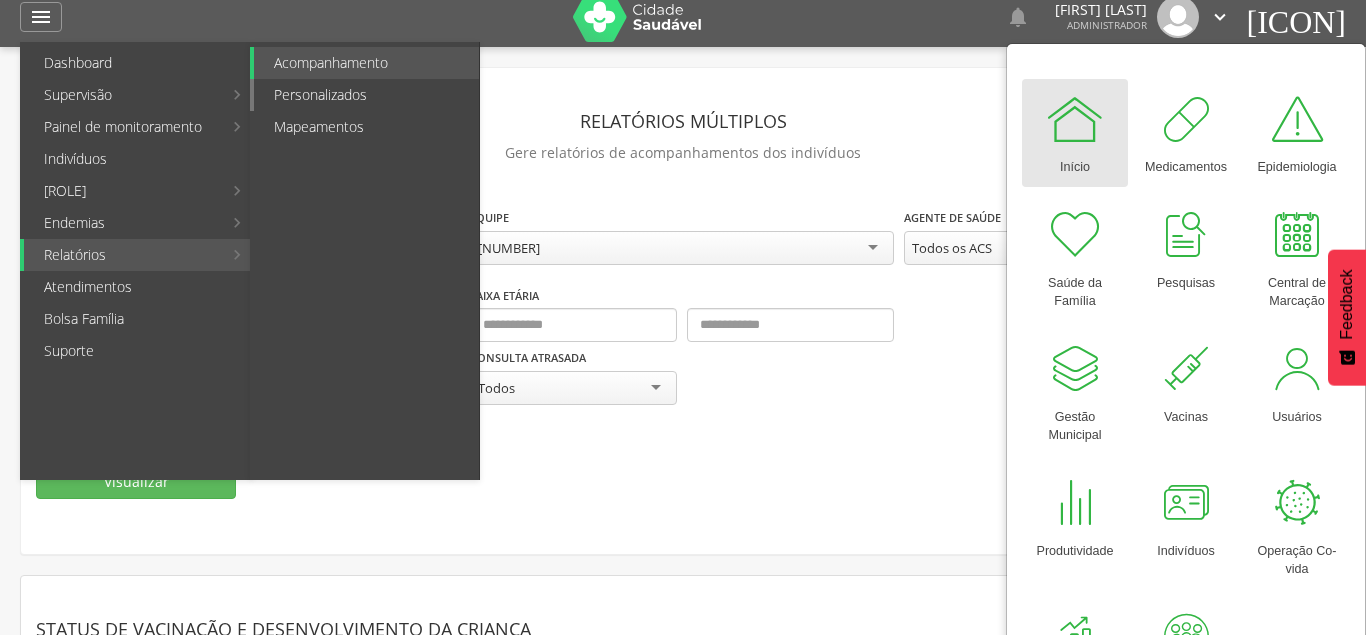 click on "Personalizados" at bounding box center [366, 95] 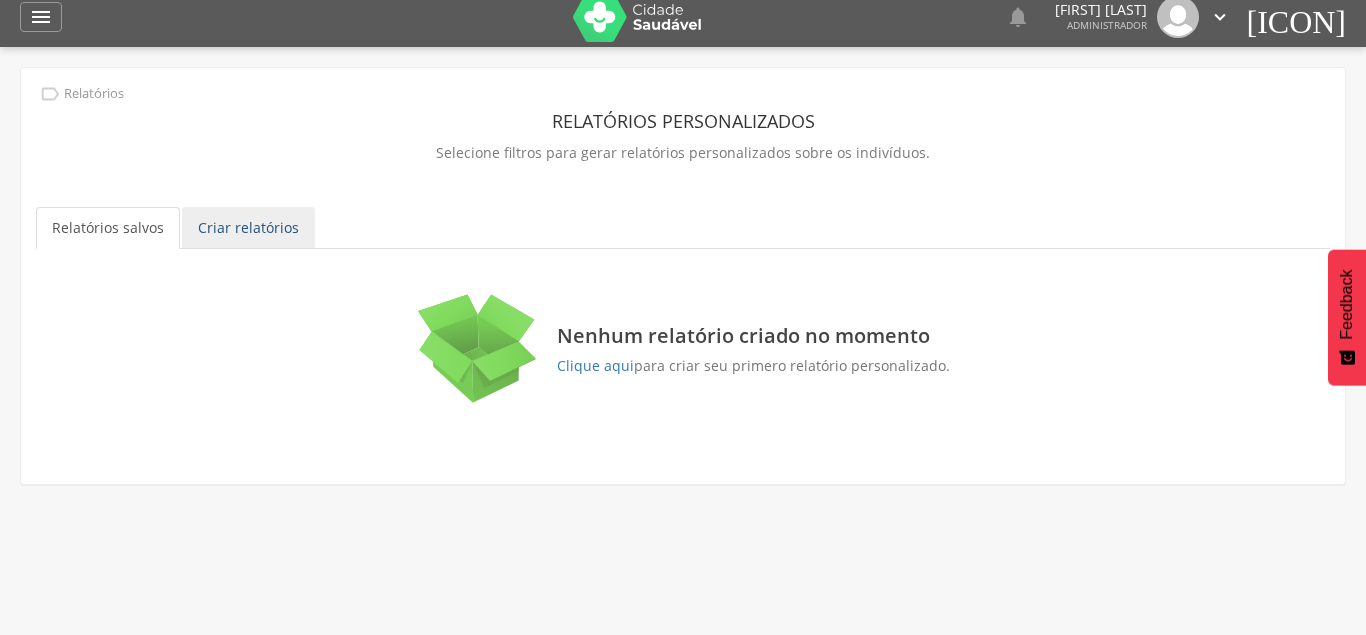 click on "Criar relatórios" at bounding box center (248, 228) 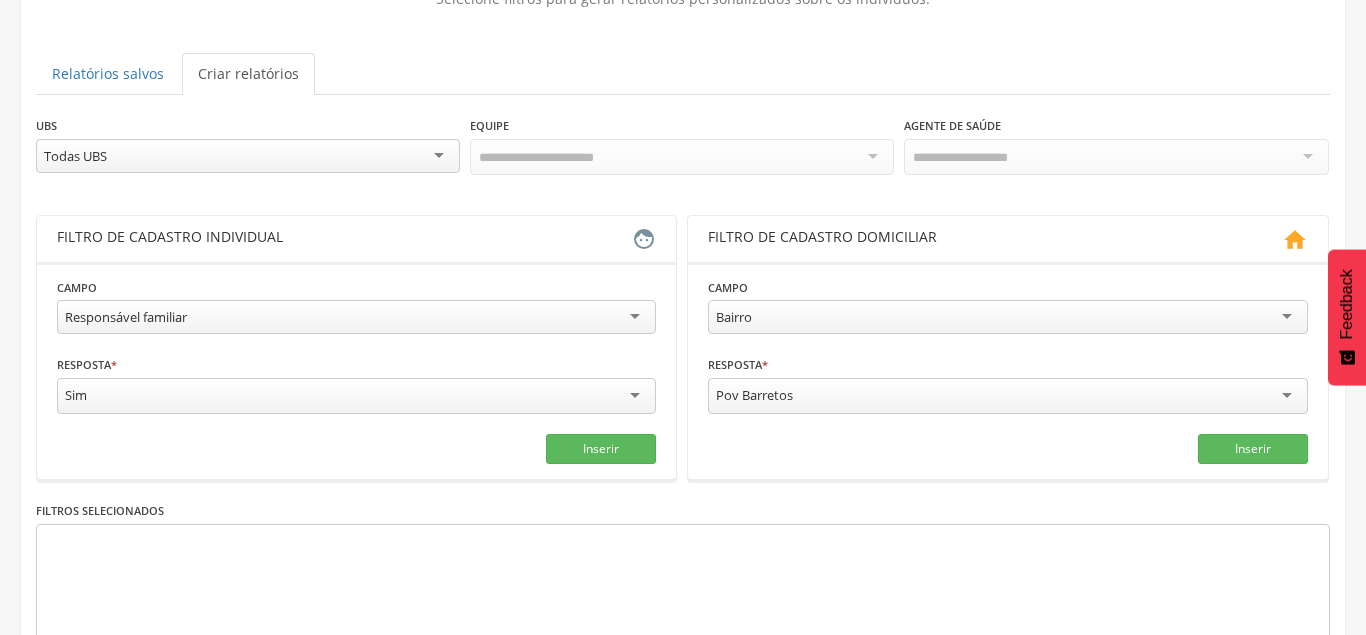 scroll, scrollTop: 176, scrollLeft: 0, axis: vertical 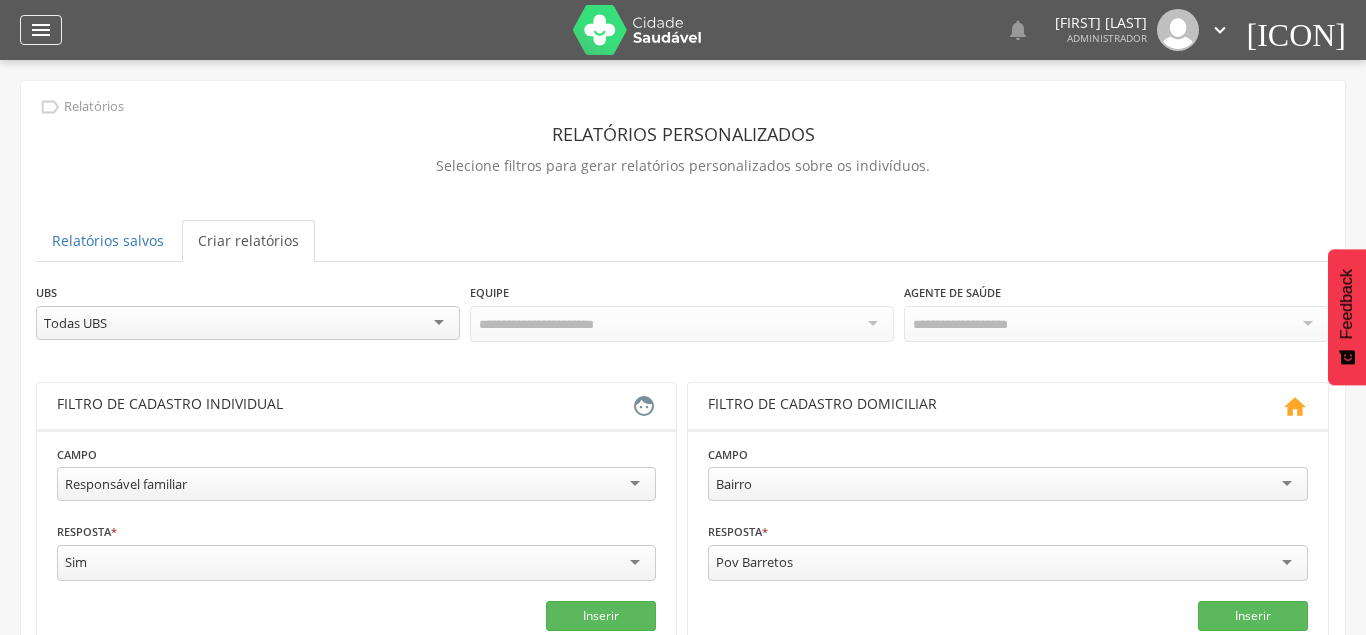 click on "" at bounding box center [41, 30] 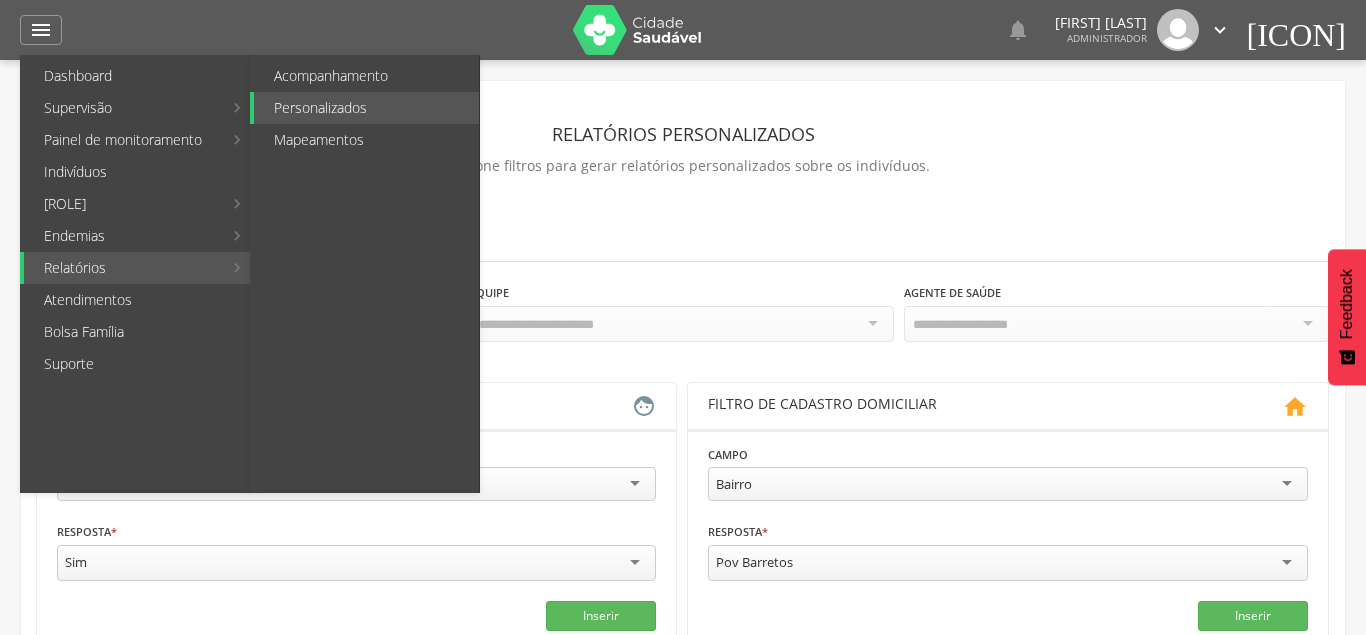 click on "Relatórios
Acompanhamento
Personalizados
Mapeamentos" at bounding box center (136, 268) 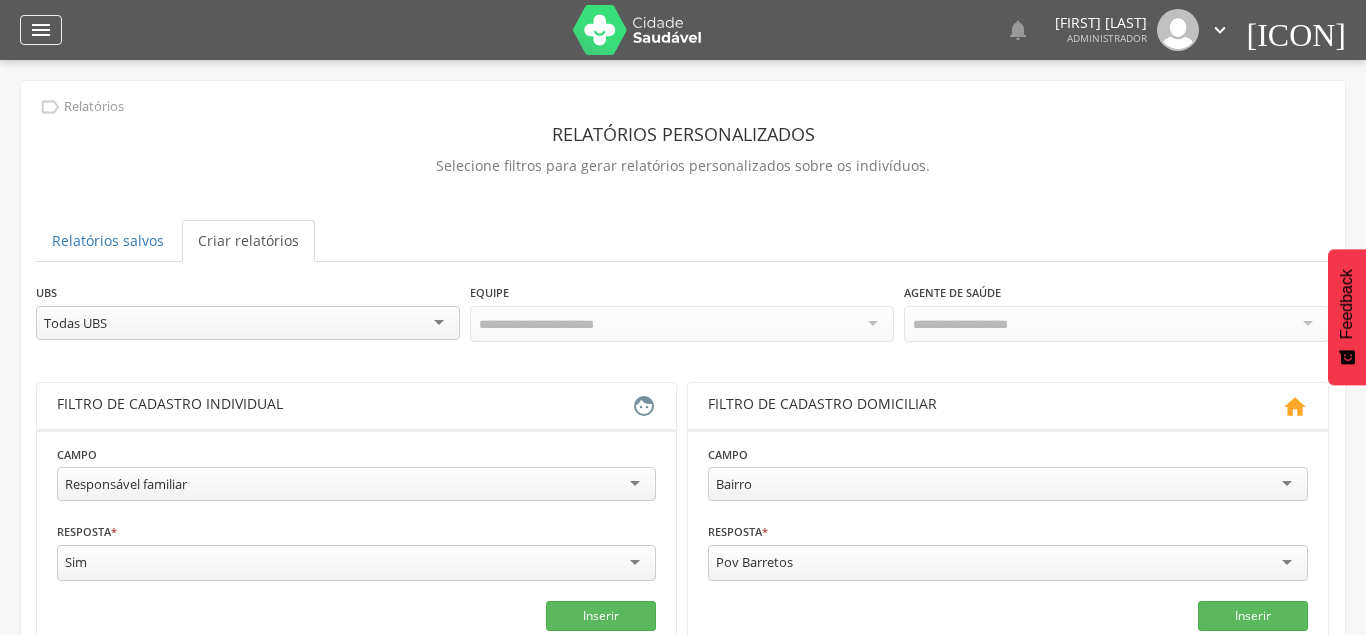 click on "" at bounding box center (41, 30) 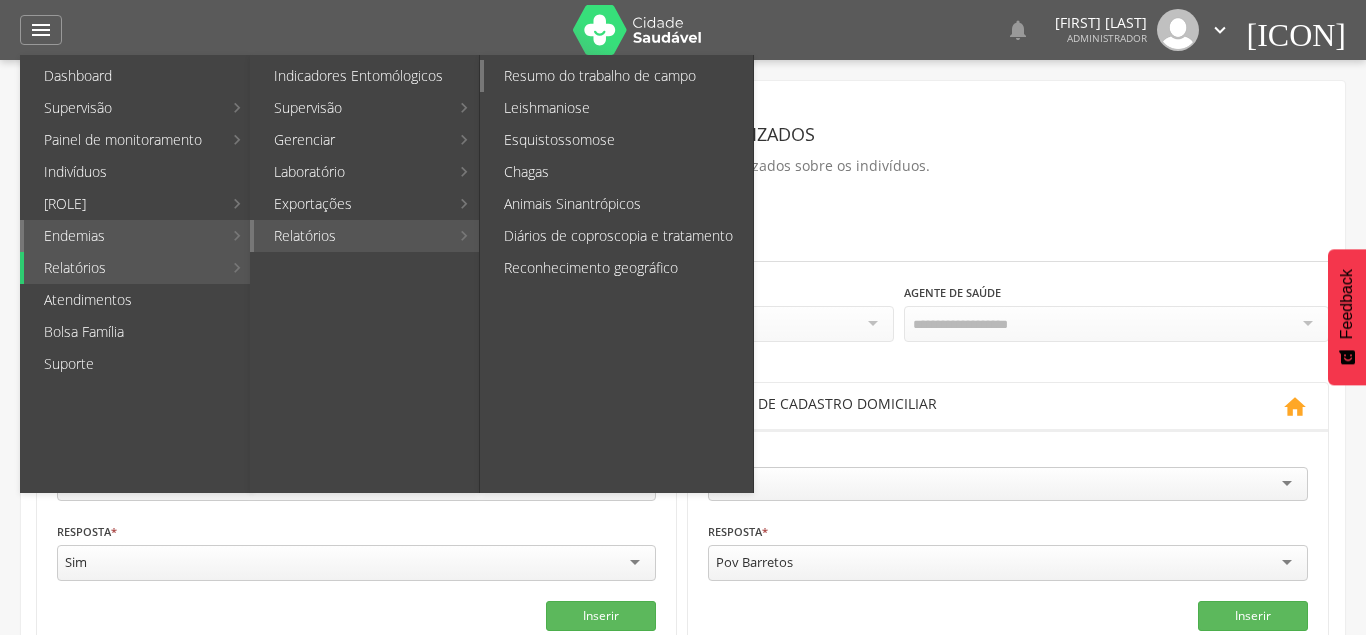 click on "Resumo do trabalho de campo" at bounding box center (618, 76) 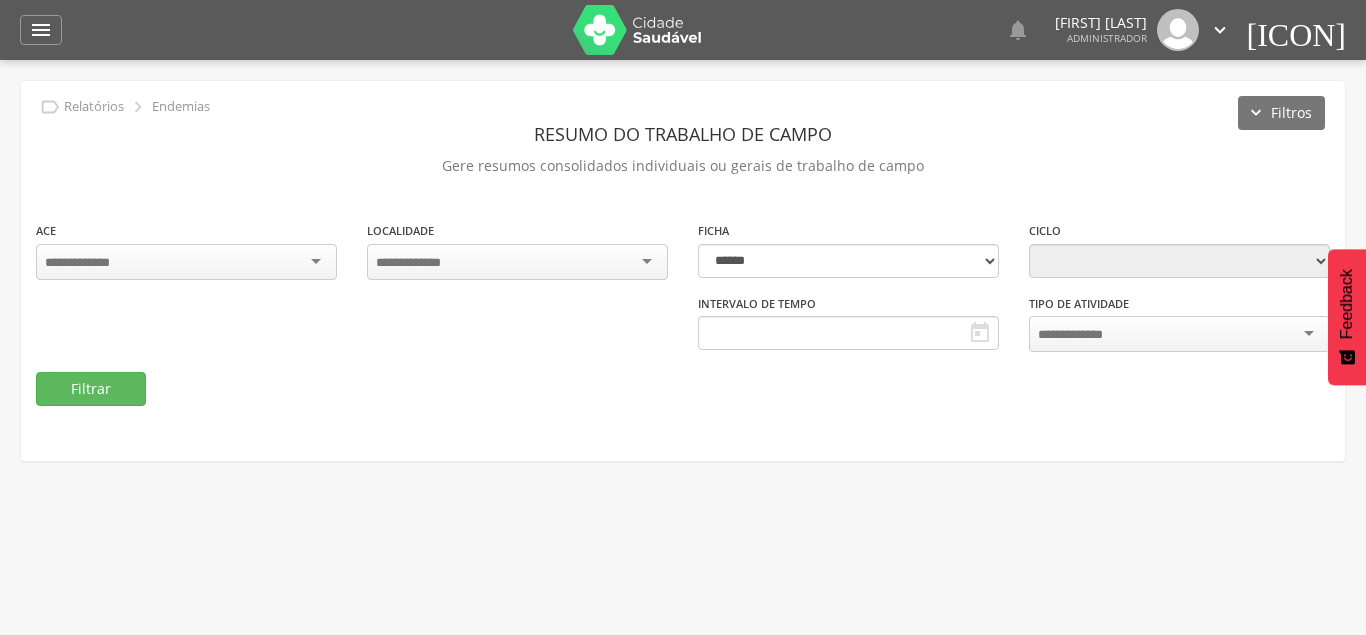 type on "**********" 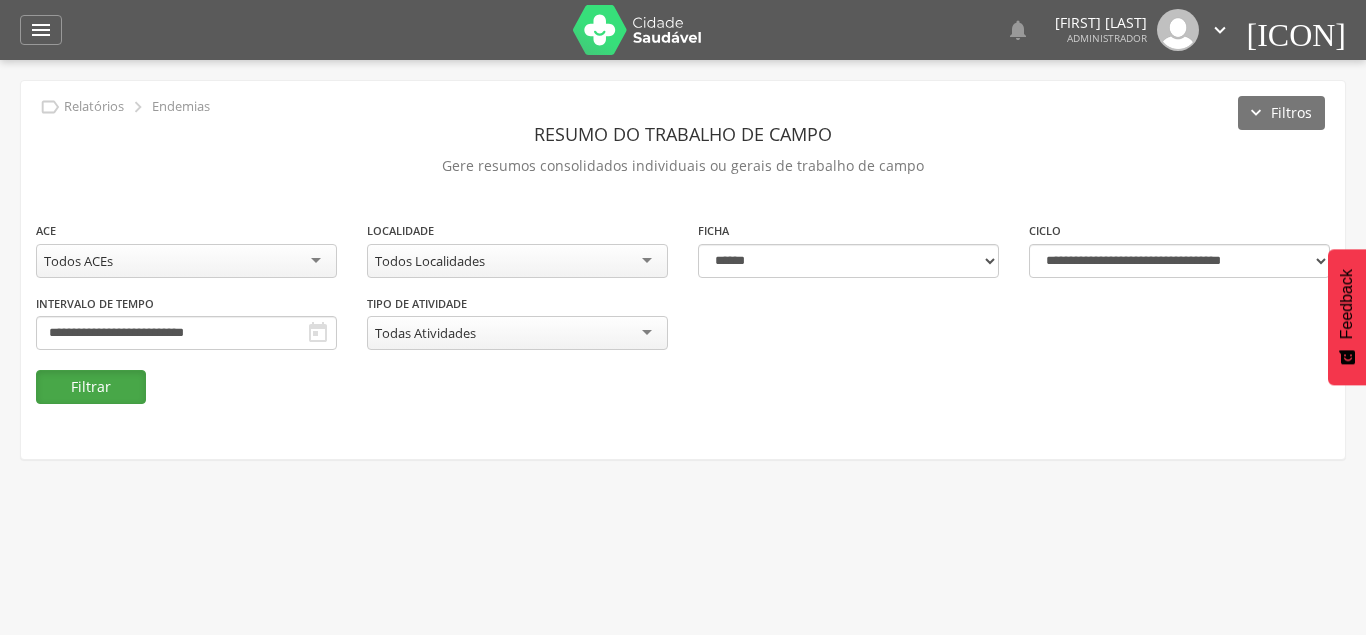 click on "Filtrar" at bounding box center [91, 387] 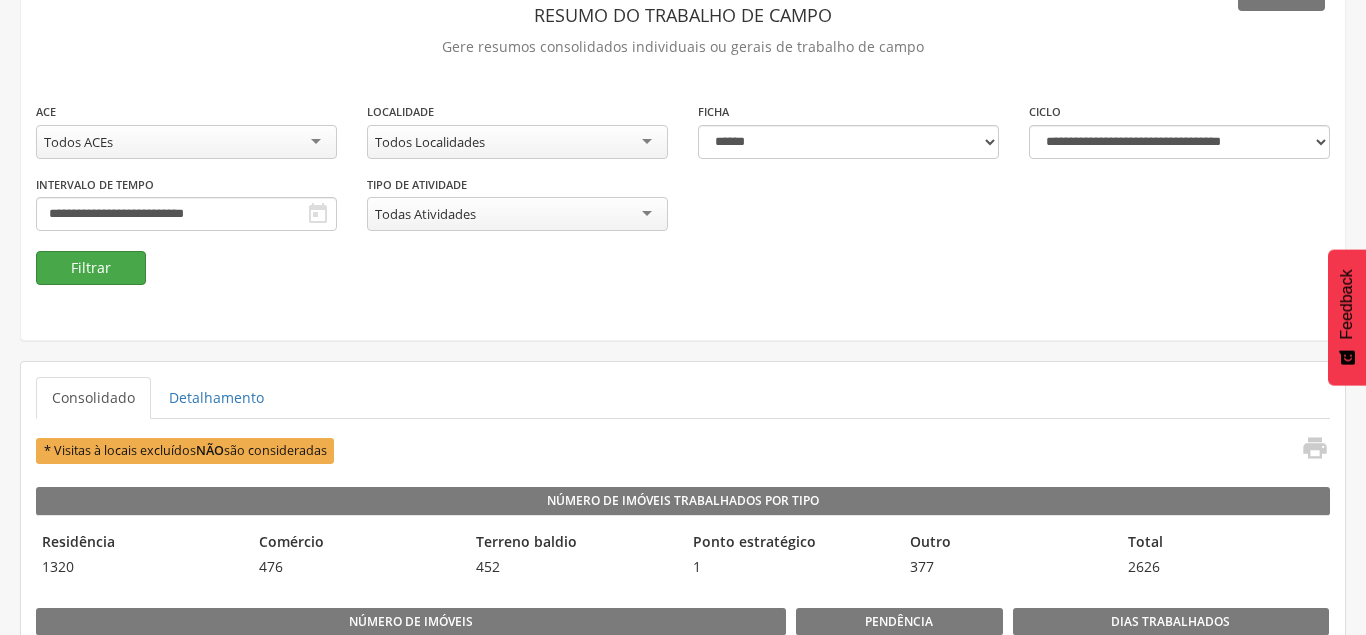 scroll, scrollTop: 146, scrollLeft: 0, axis: vertical 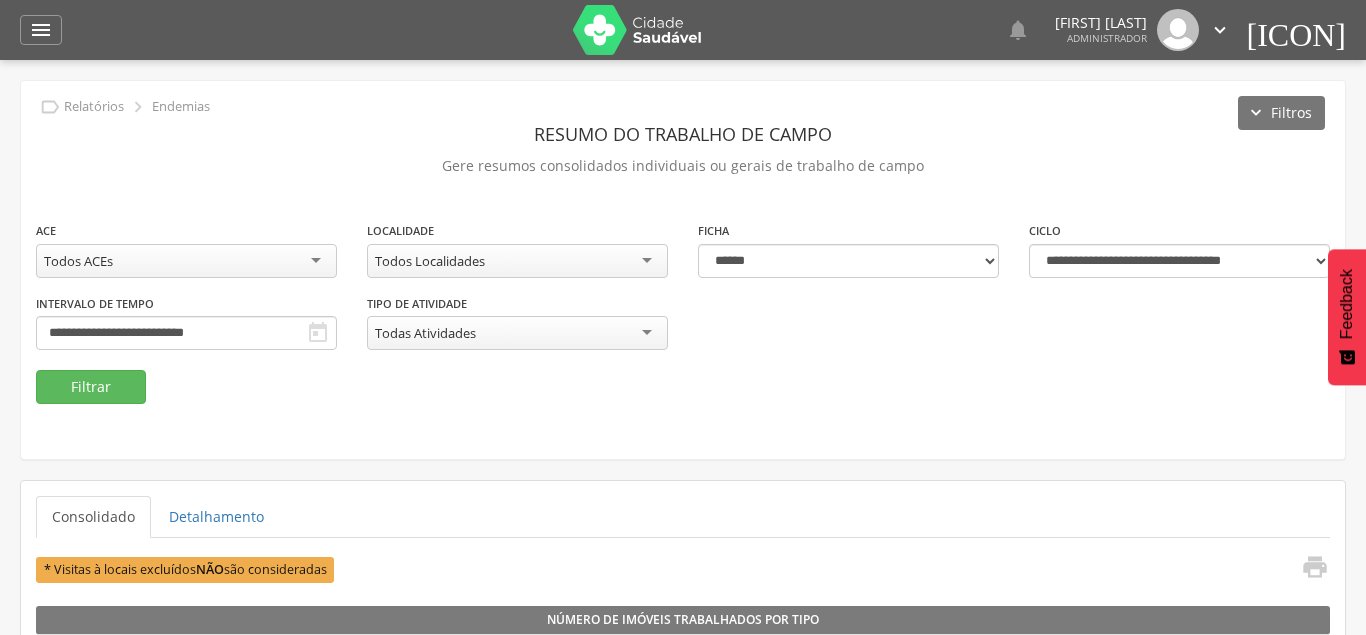 click on "" at bounding box center [1220, 30] 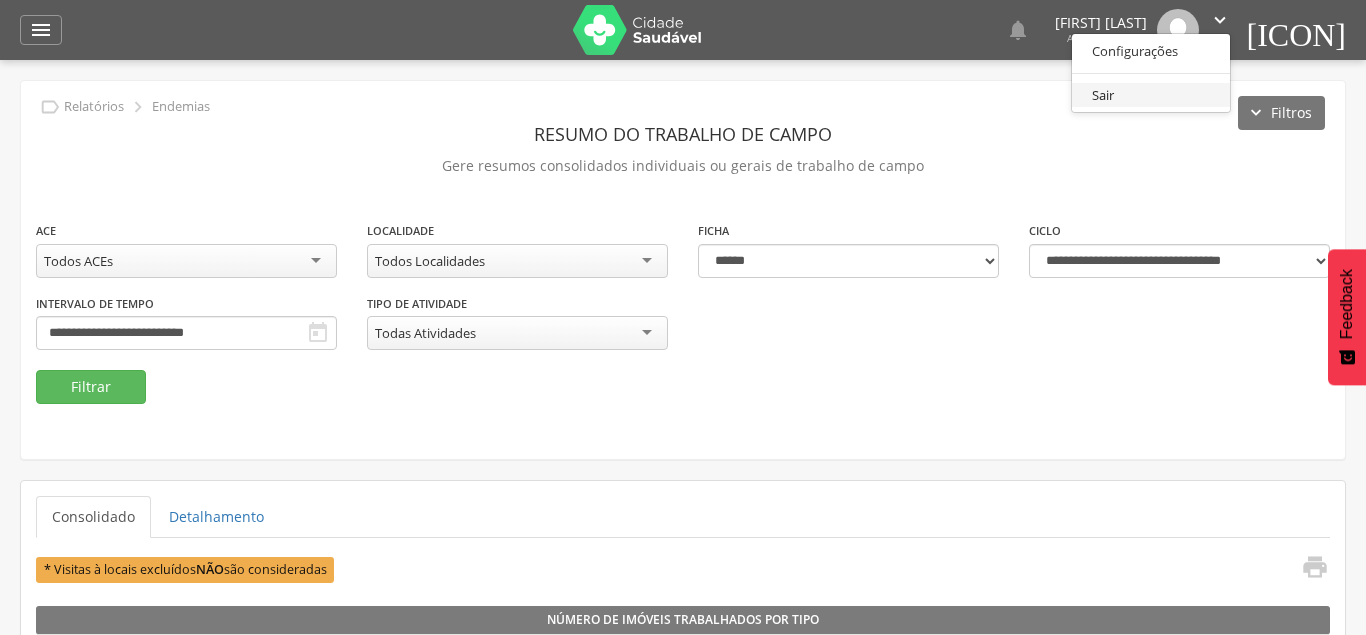 click on "Sair" at bounding box center (1151, 95) 